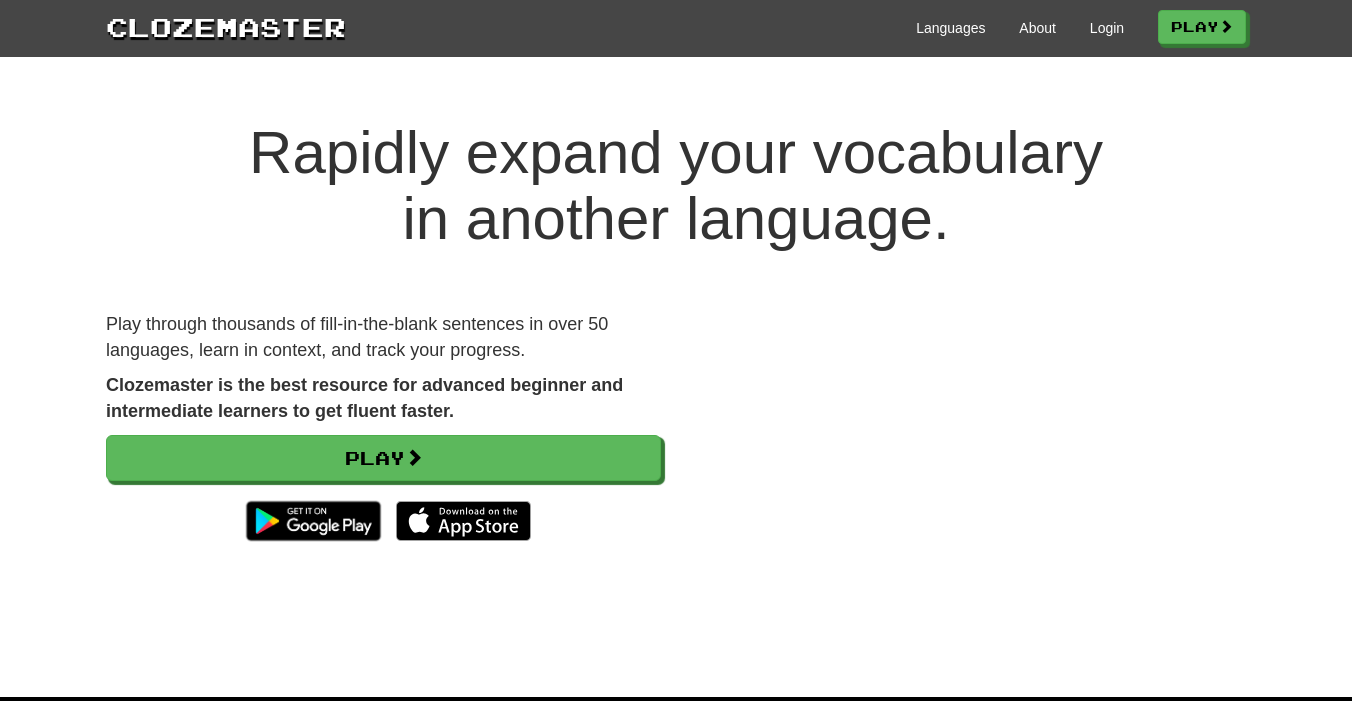 scroll, scrollTop: 0, scrollLeft: 0, axis: both 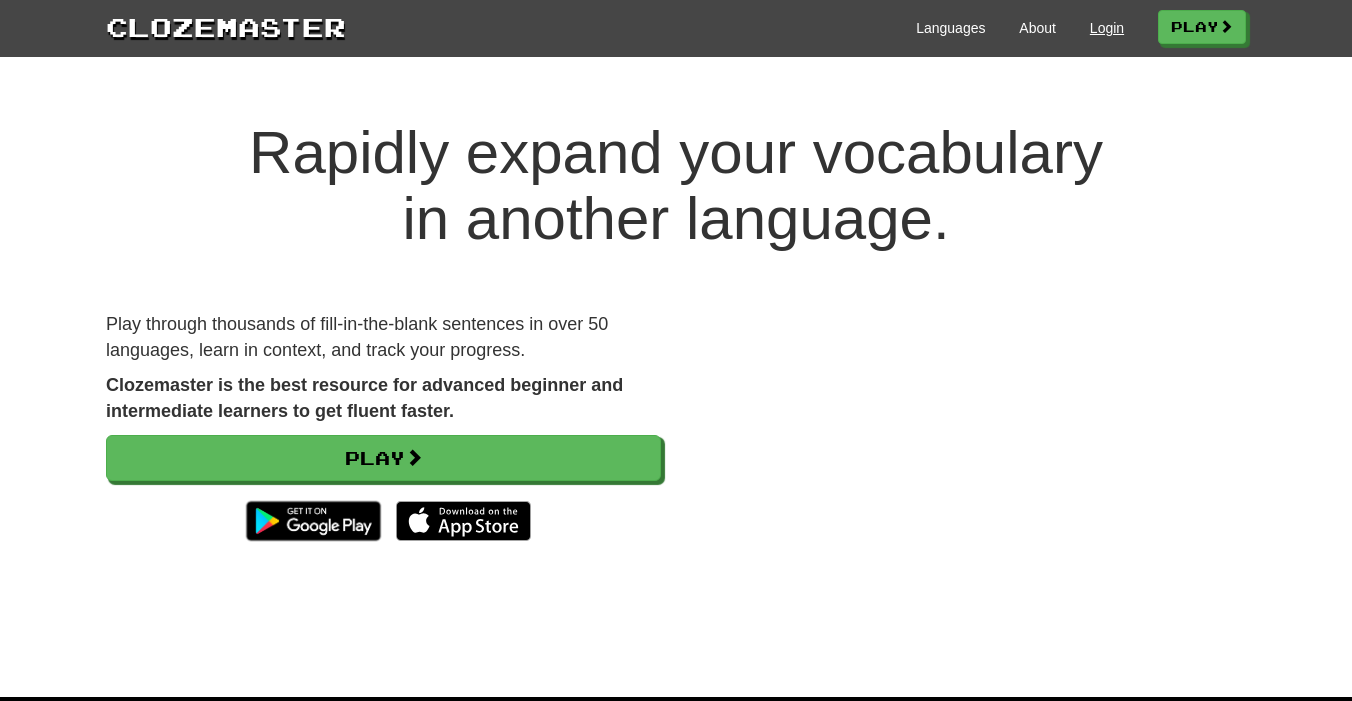 click on "Login" at bounding box center (1107, 28) 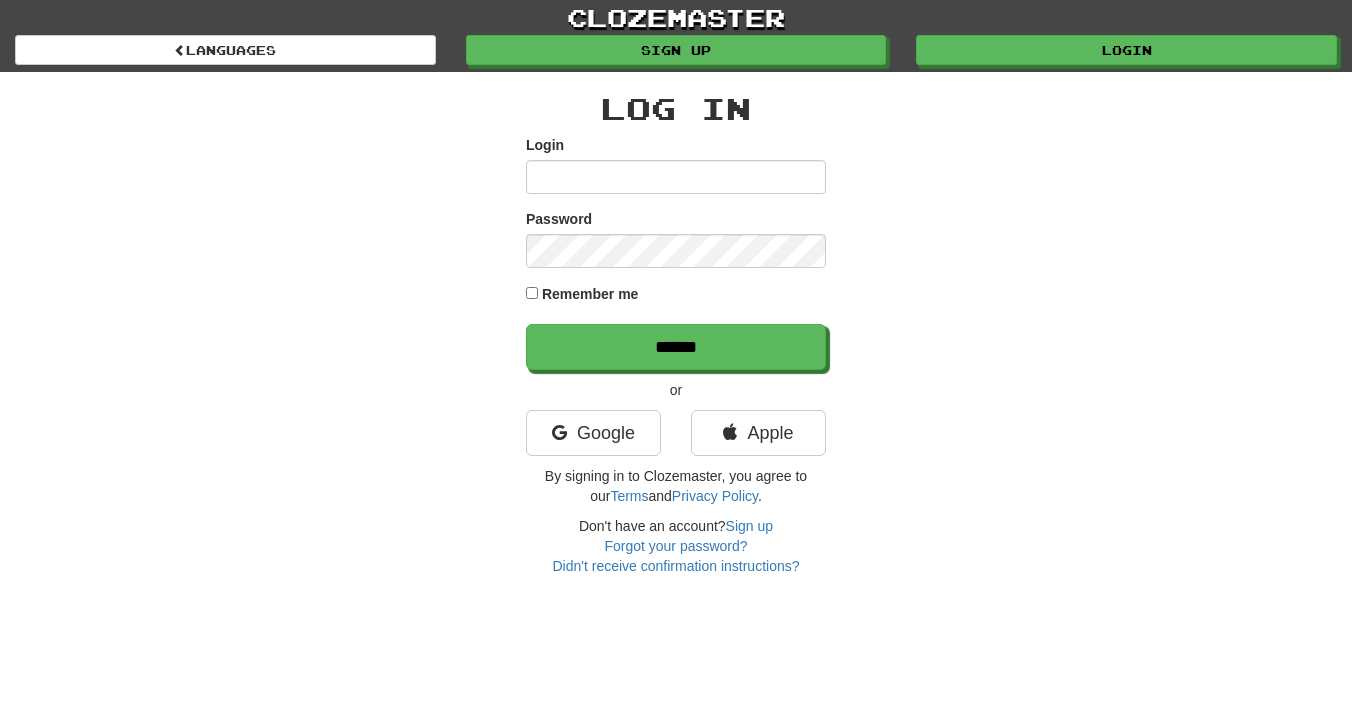 scroll, scrollTop: 0, scrollLeft: 0, axis: both 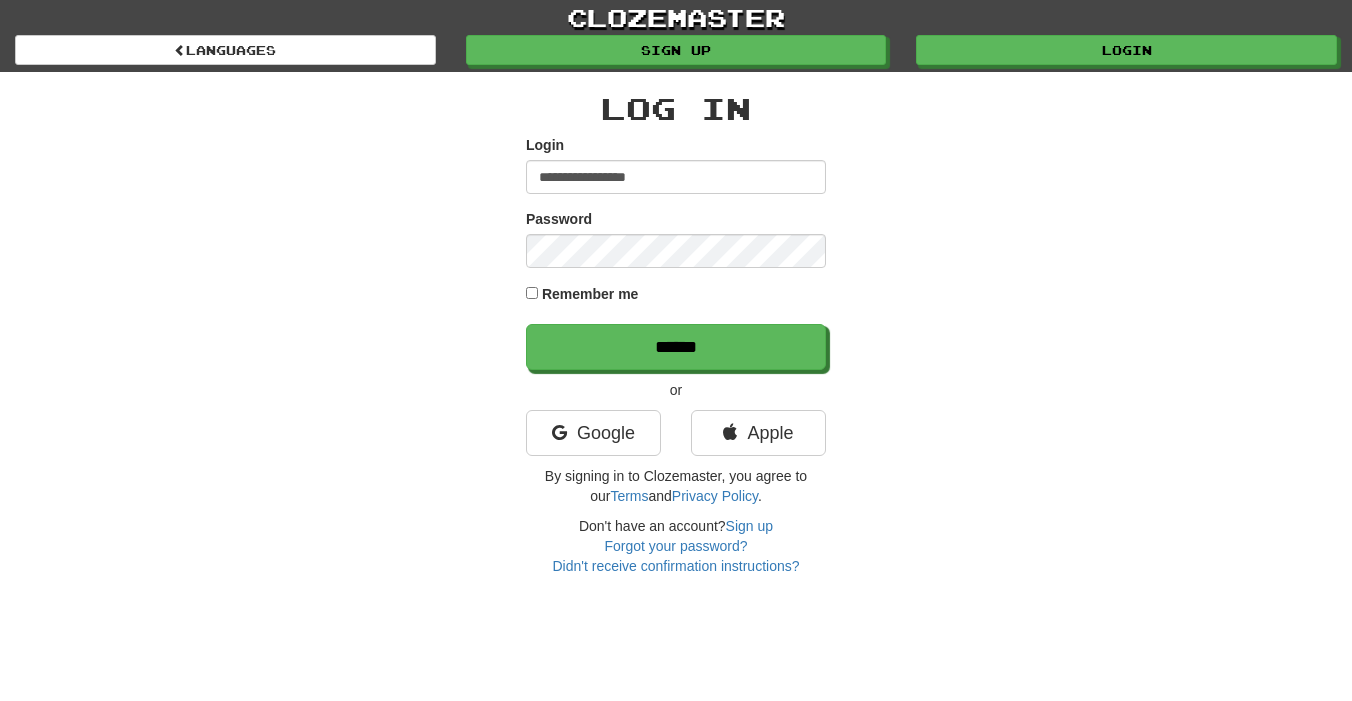 type on "**********" 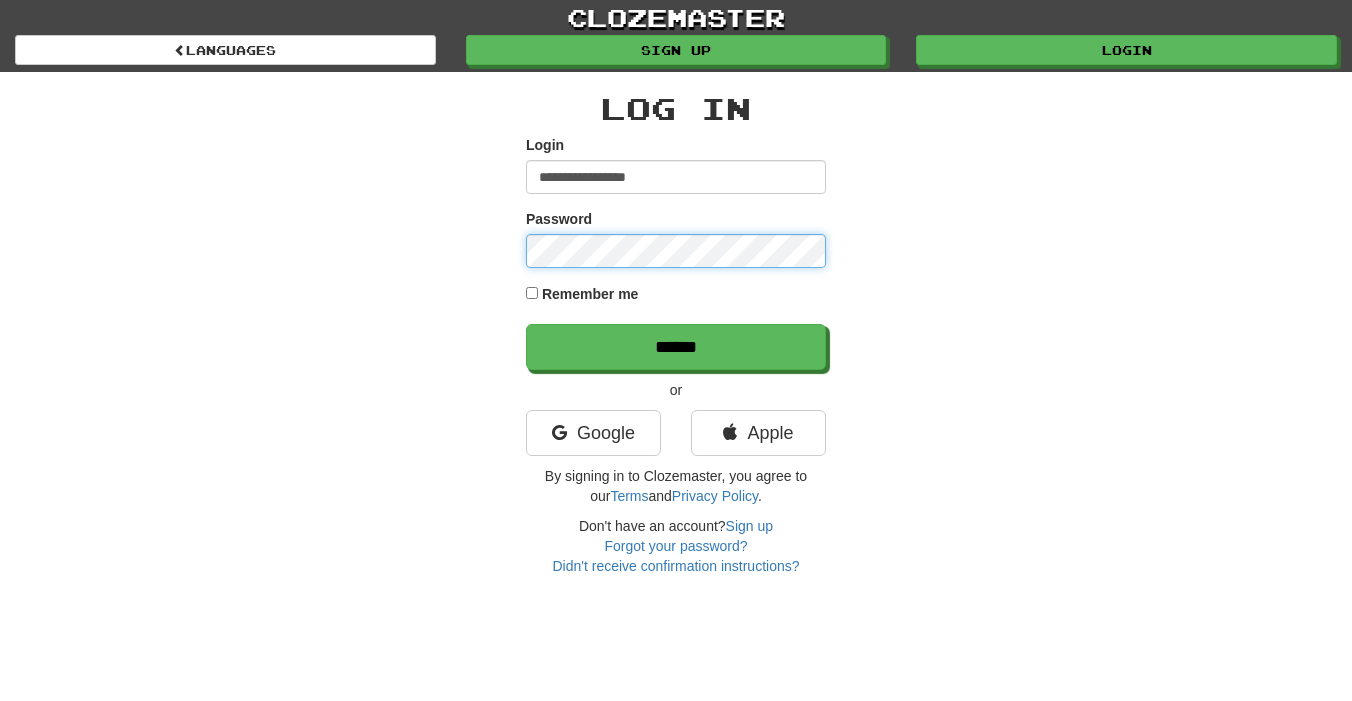 click on "******" at bounding box center (676, 347) 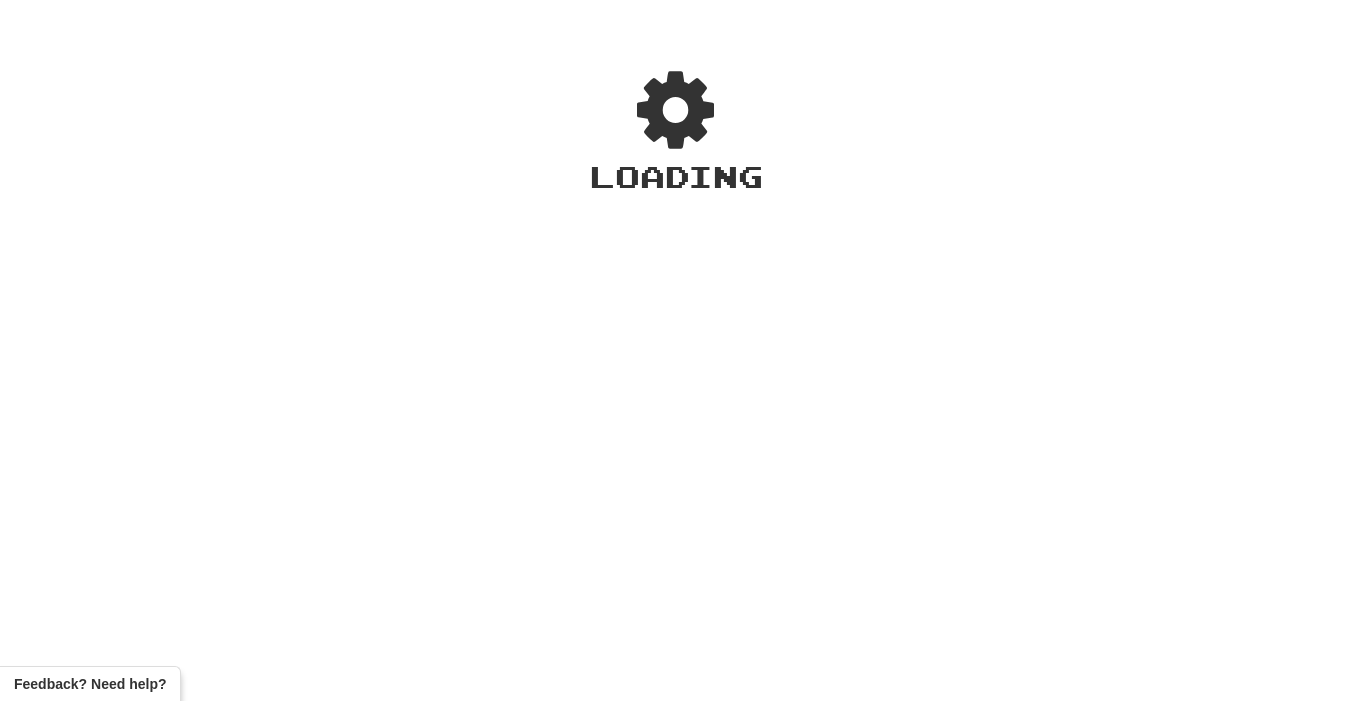 scroll, scrollTop: 0, scrollLeft: 0, axis: both 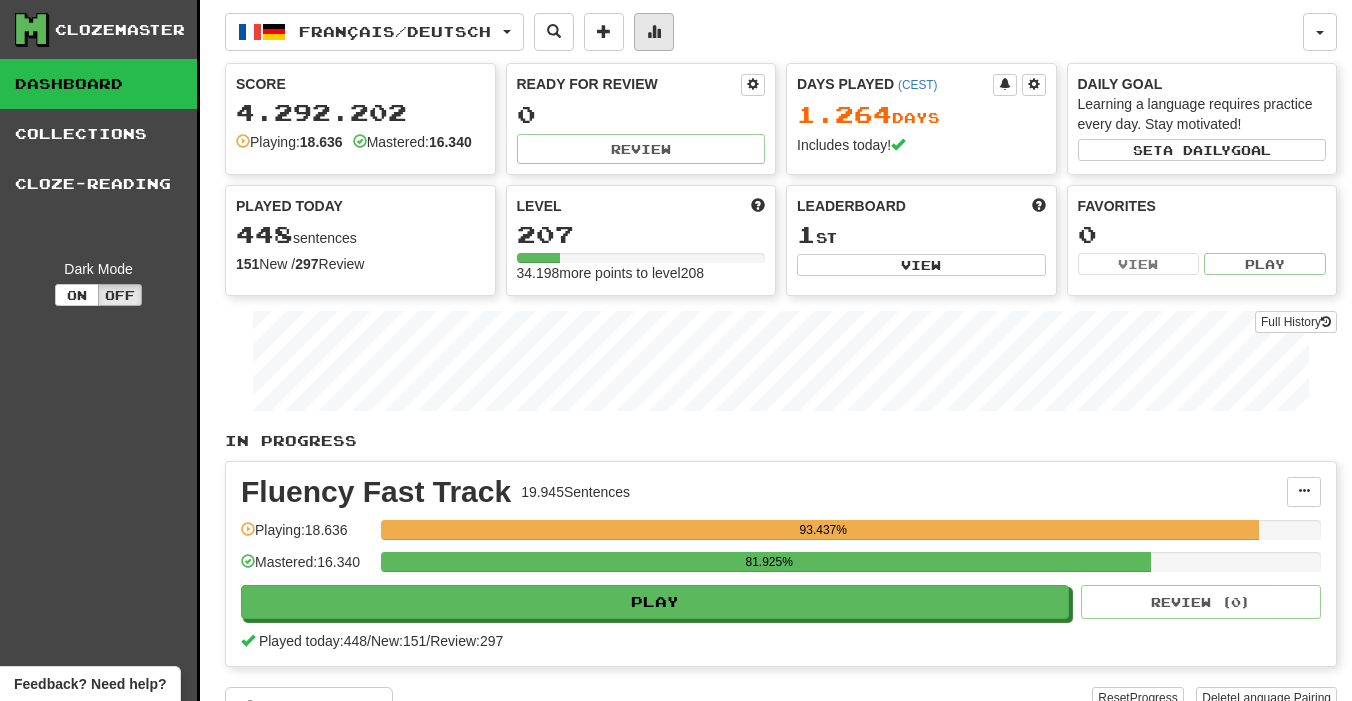 click at bounding box center [654, 31] 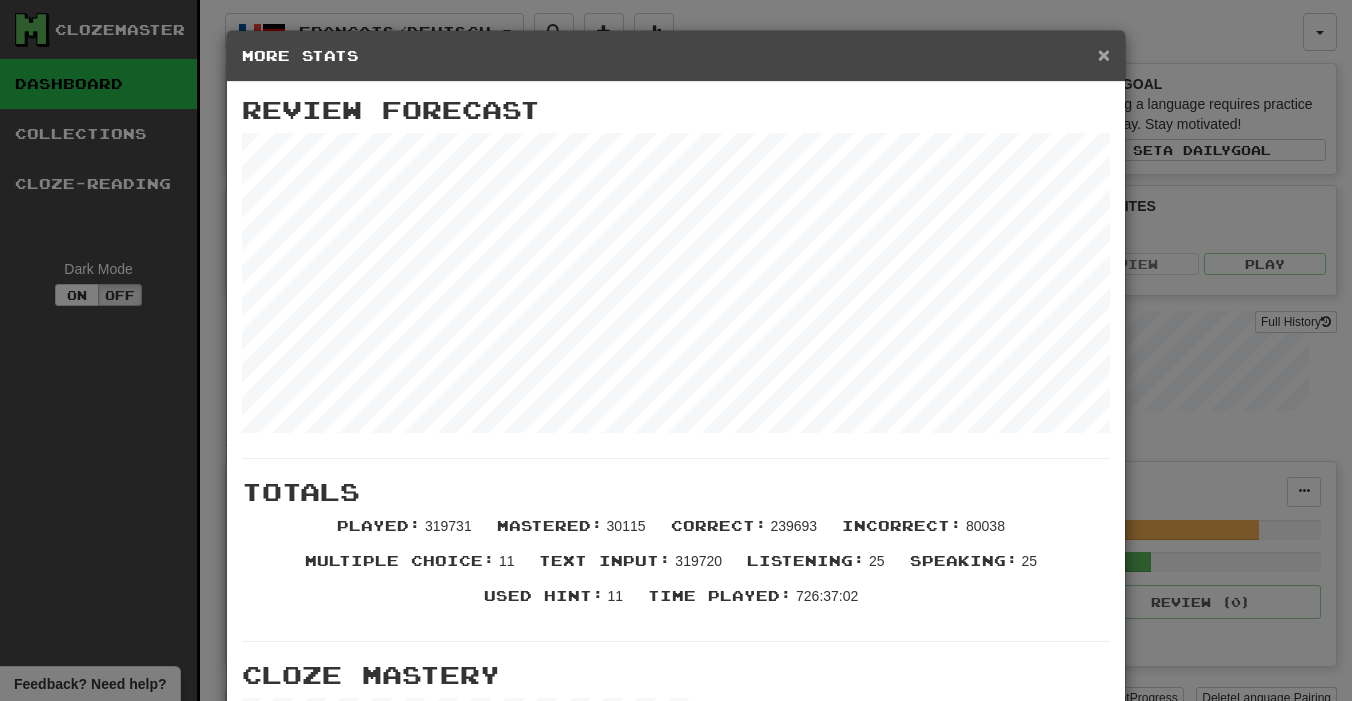 click on "×" at bounding box center (1104, 54) 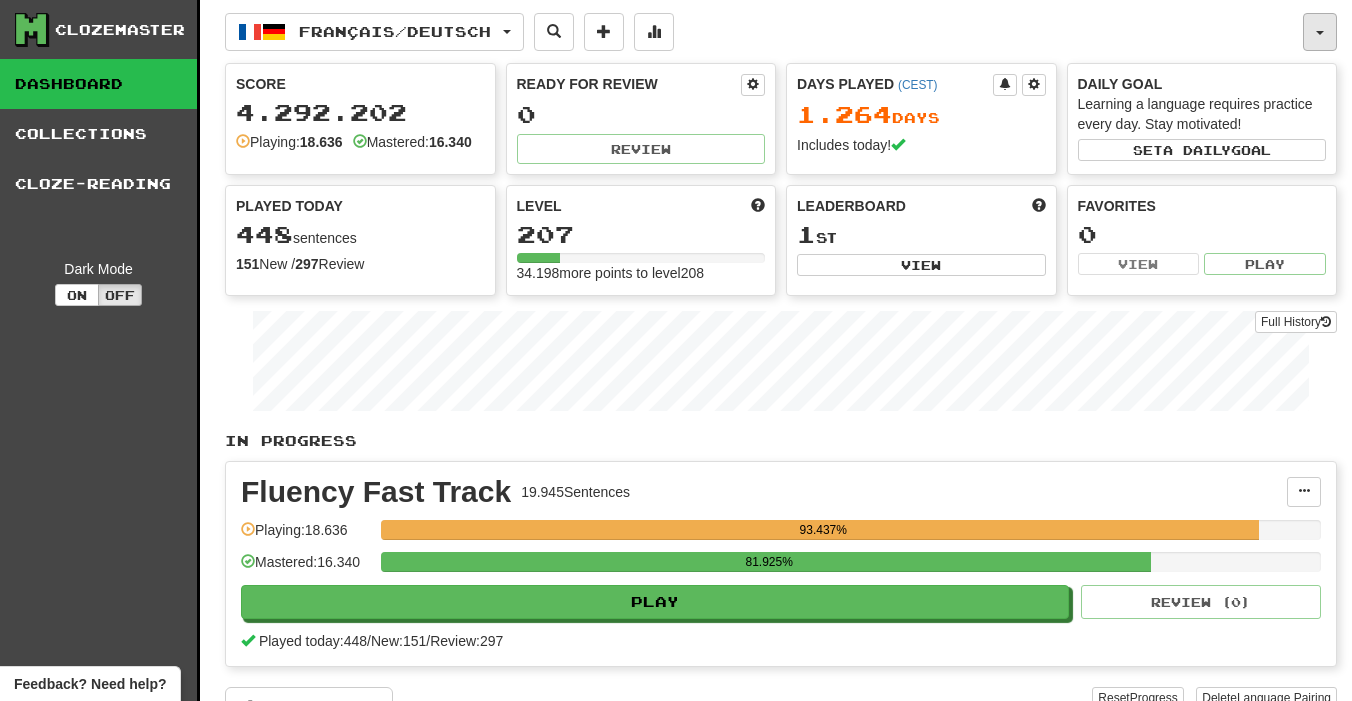 click at bounding box center (1320, 33) 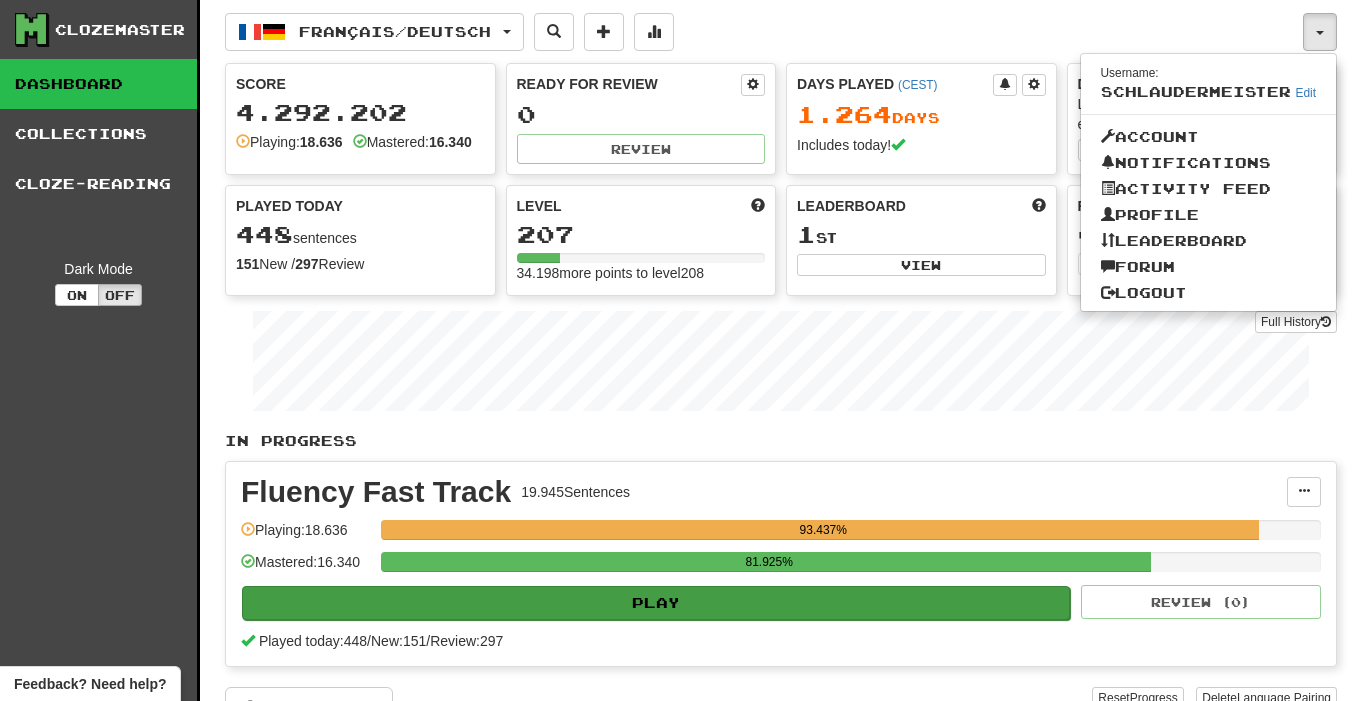 click on "Play" at bounding box center [656, 603] 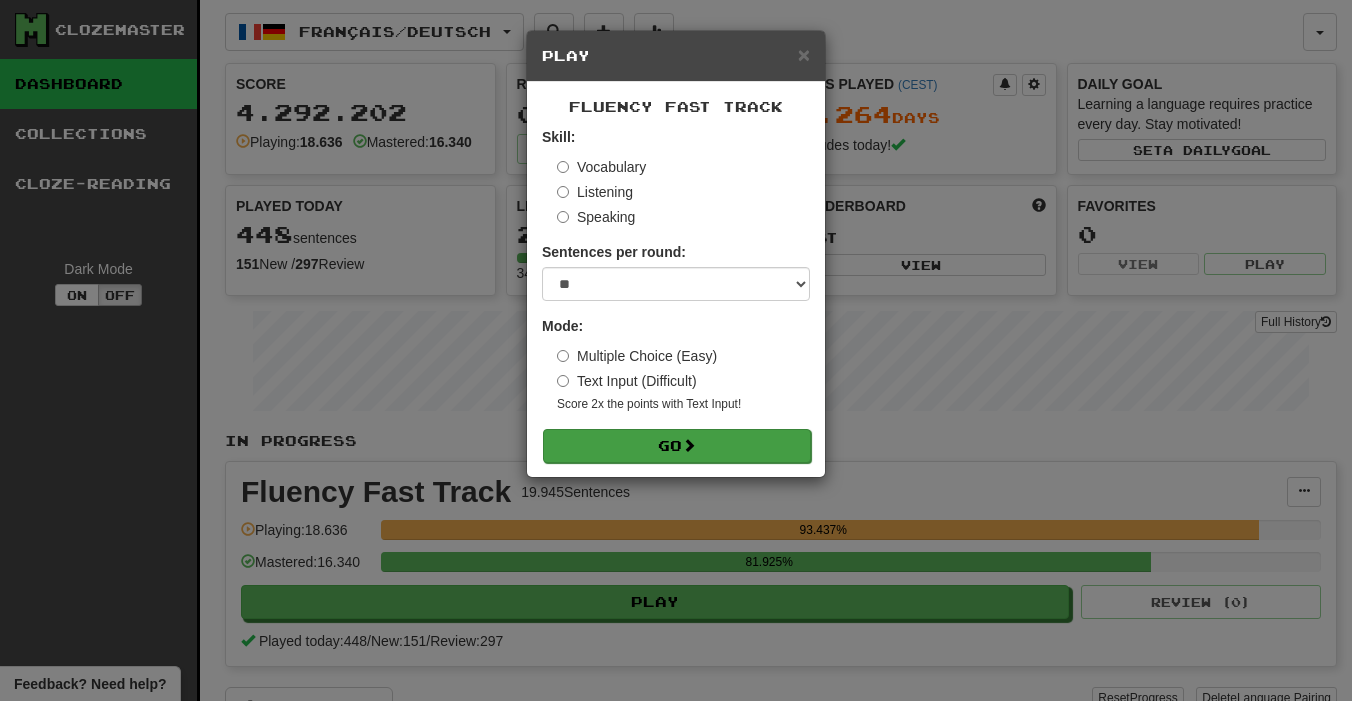 click on "Go" at bounding box center [677, 446] 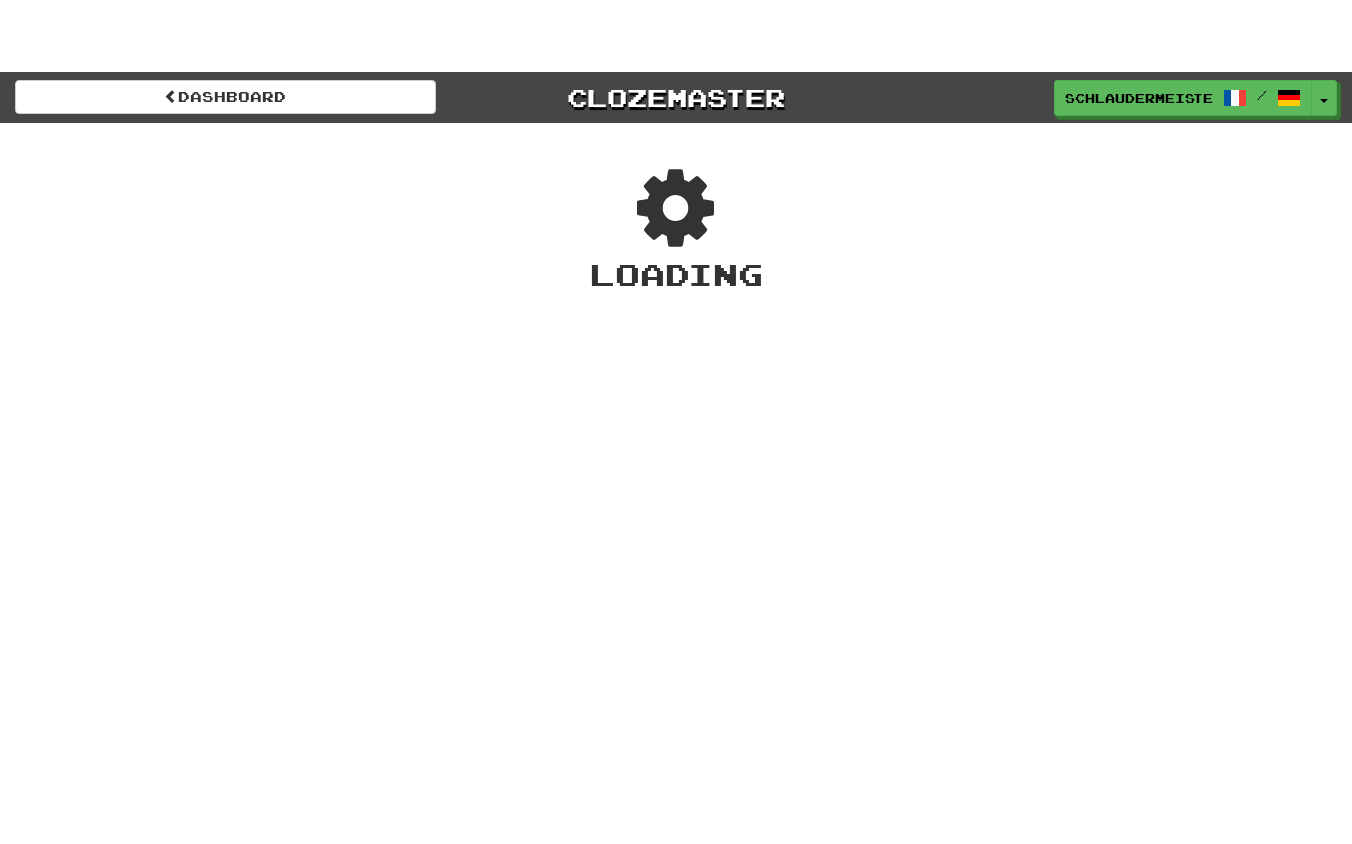 scroll, scrollTop: 0, scrollLeft: 0, axis: both 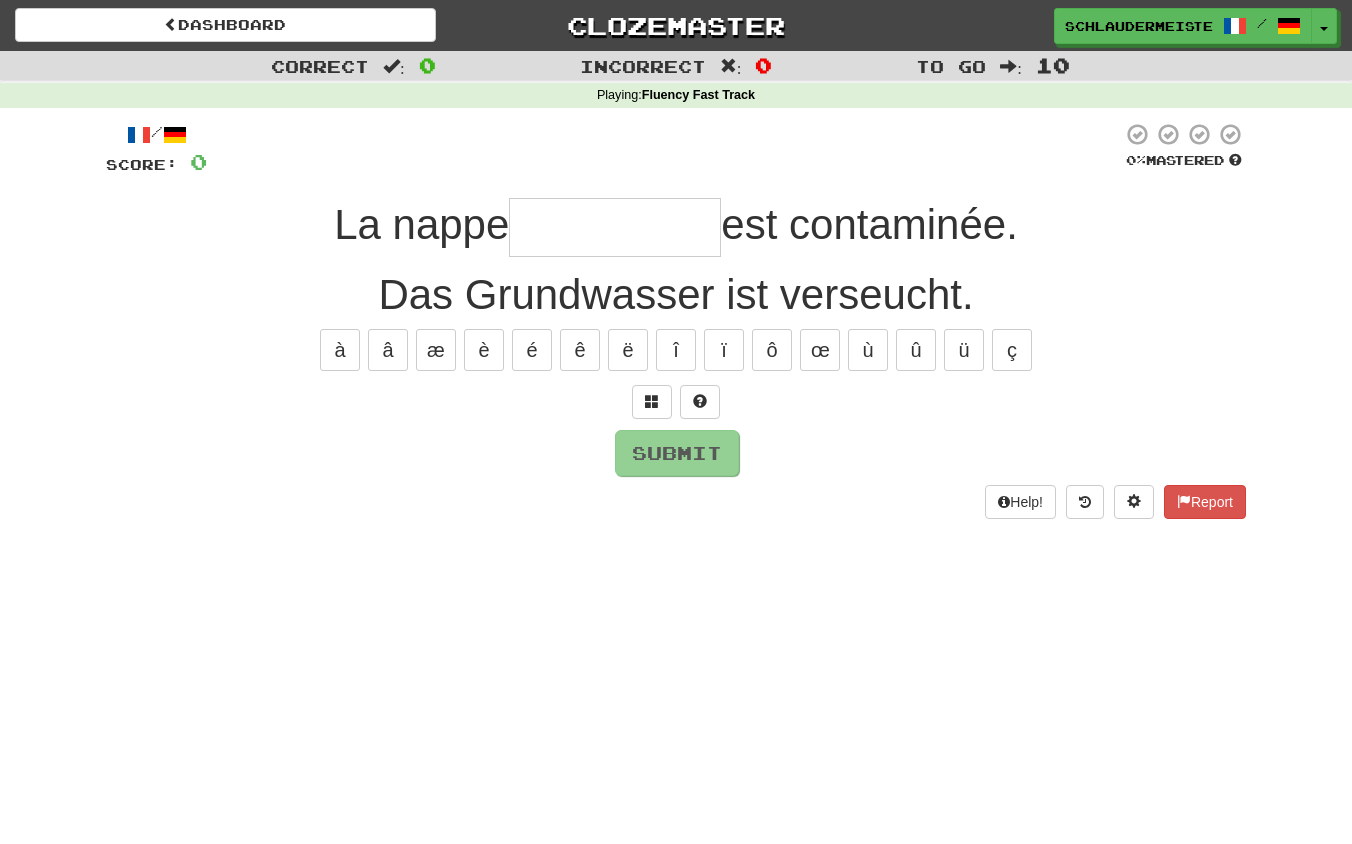 type on "*" 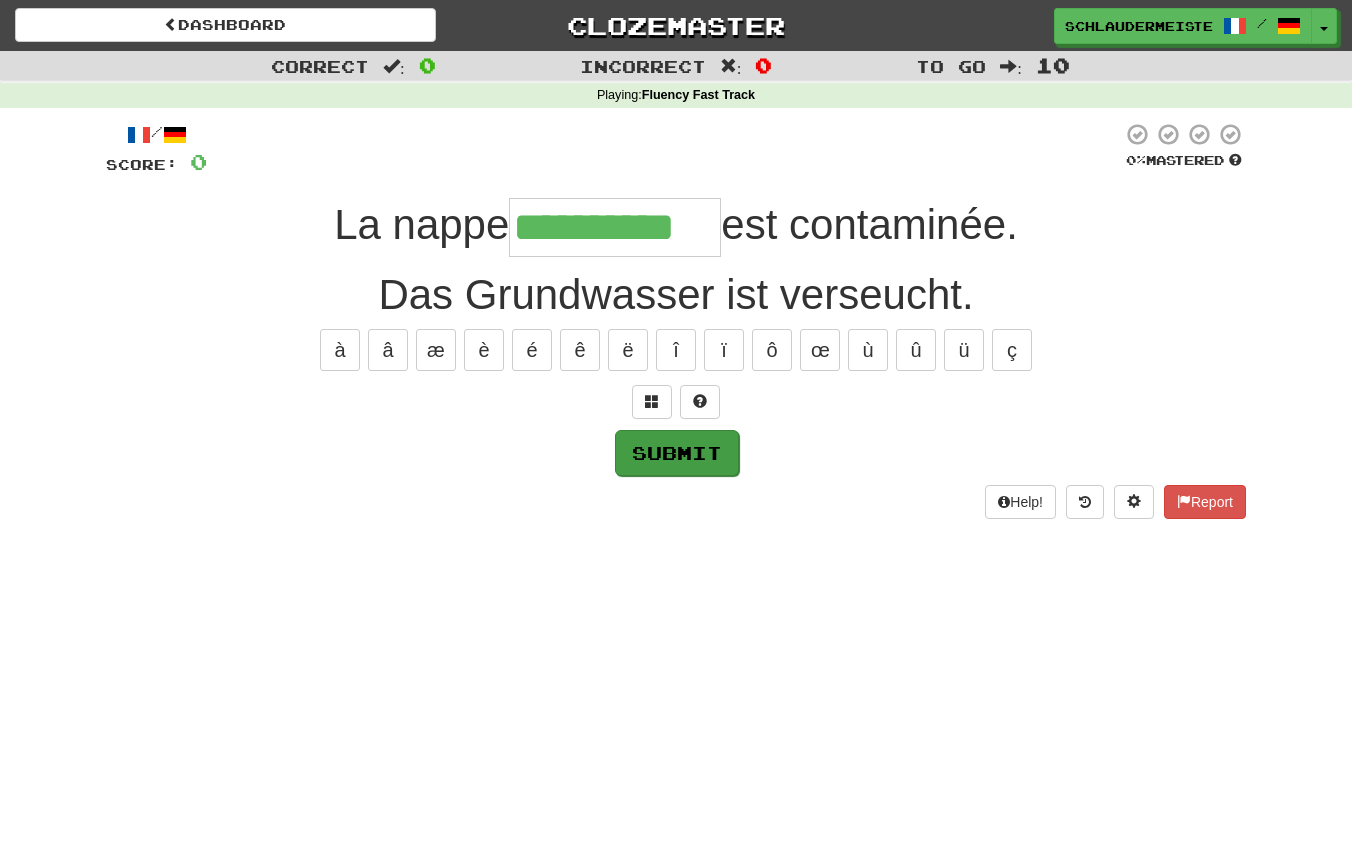 type on "**********" 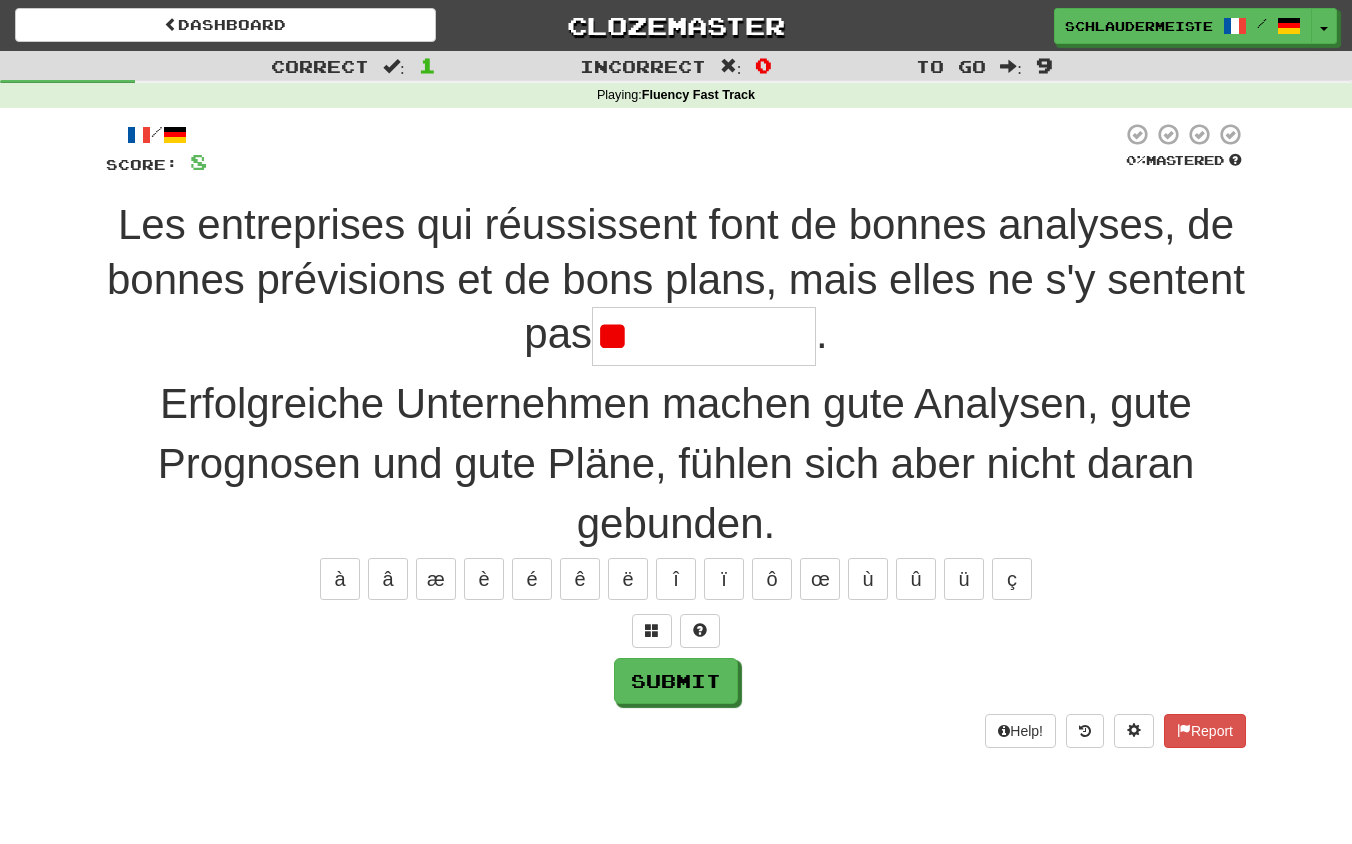 type on "*" 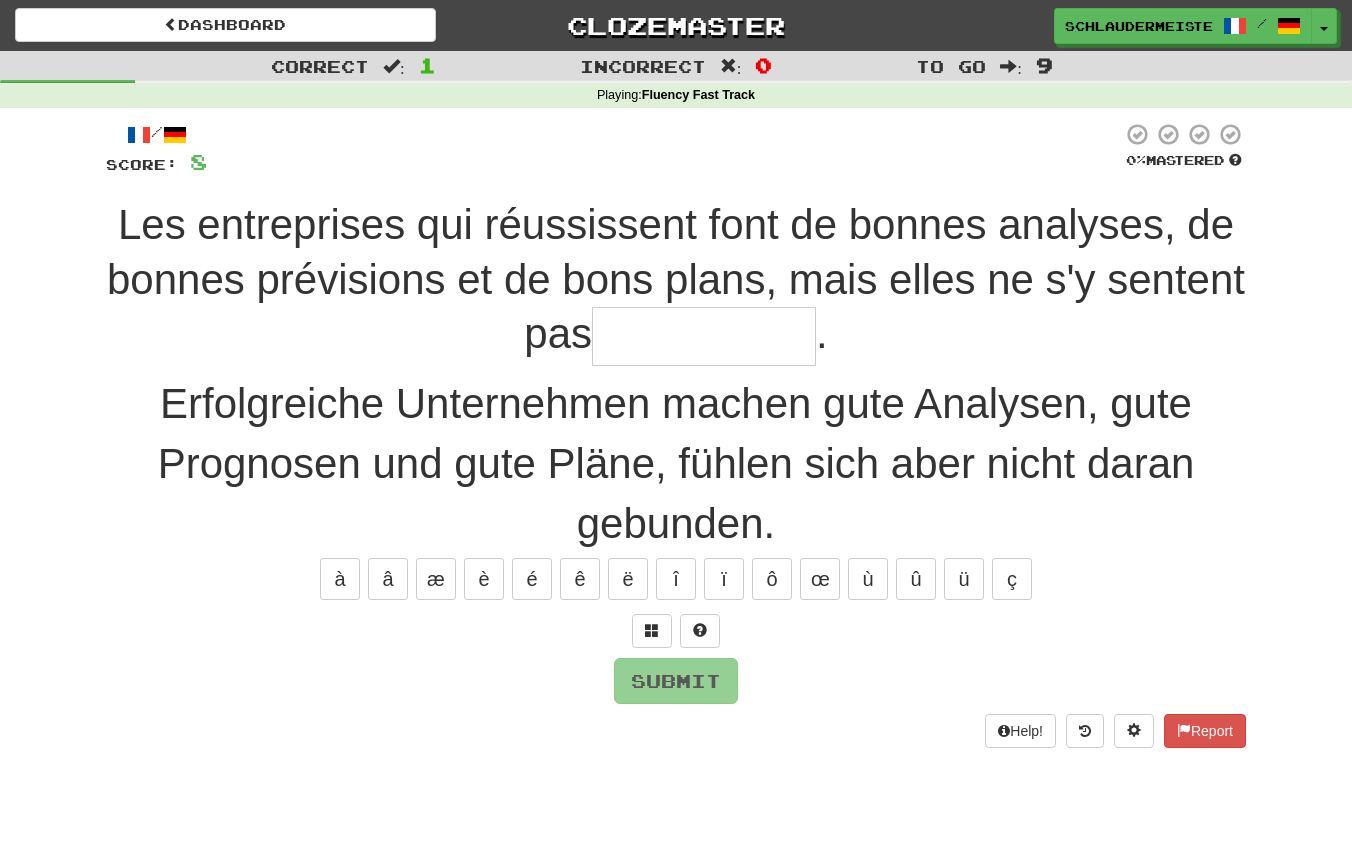 type on "*" 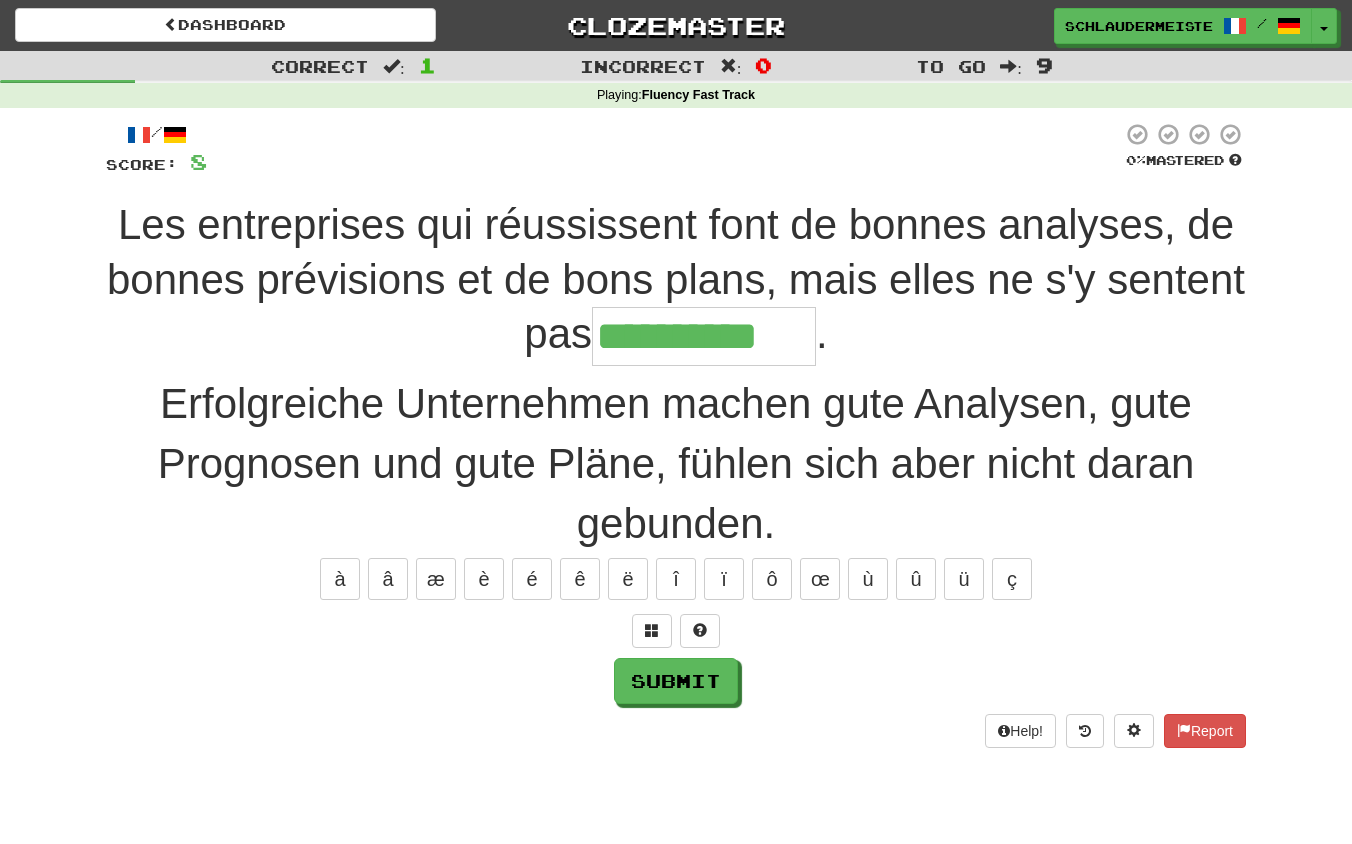 type on "**********" 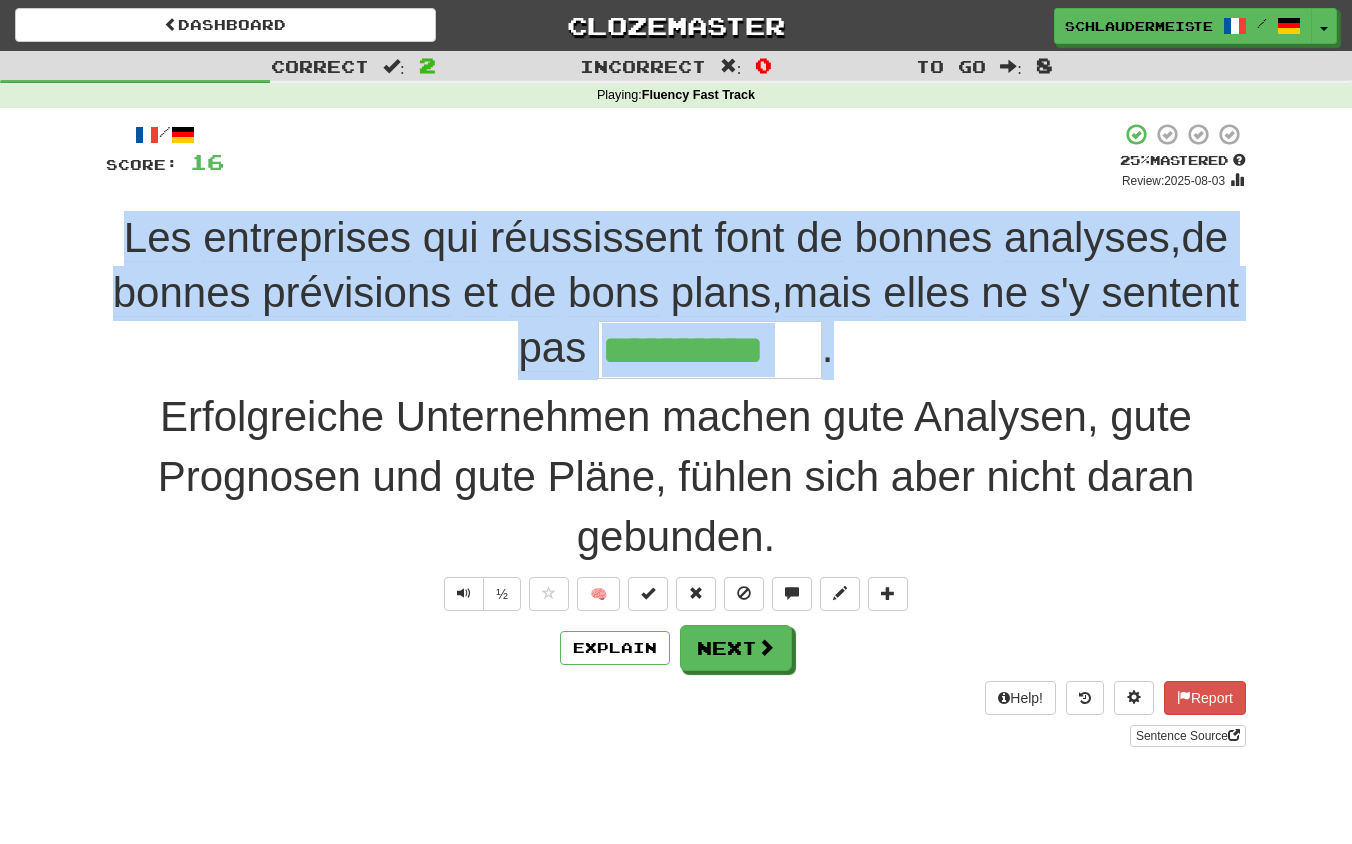 drag, startPoint x: 104, startPoint y: 226, endPoint x: 981, endPoint y: 335, distance: 883.7477 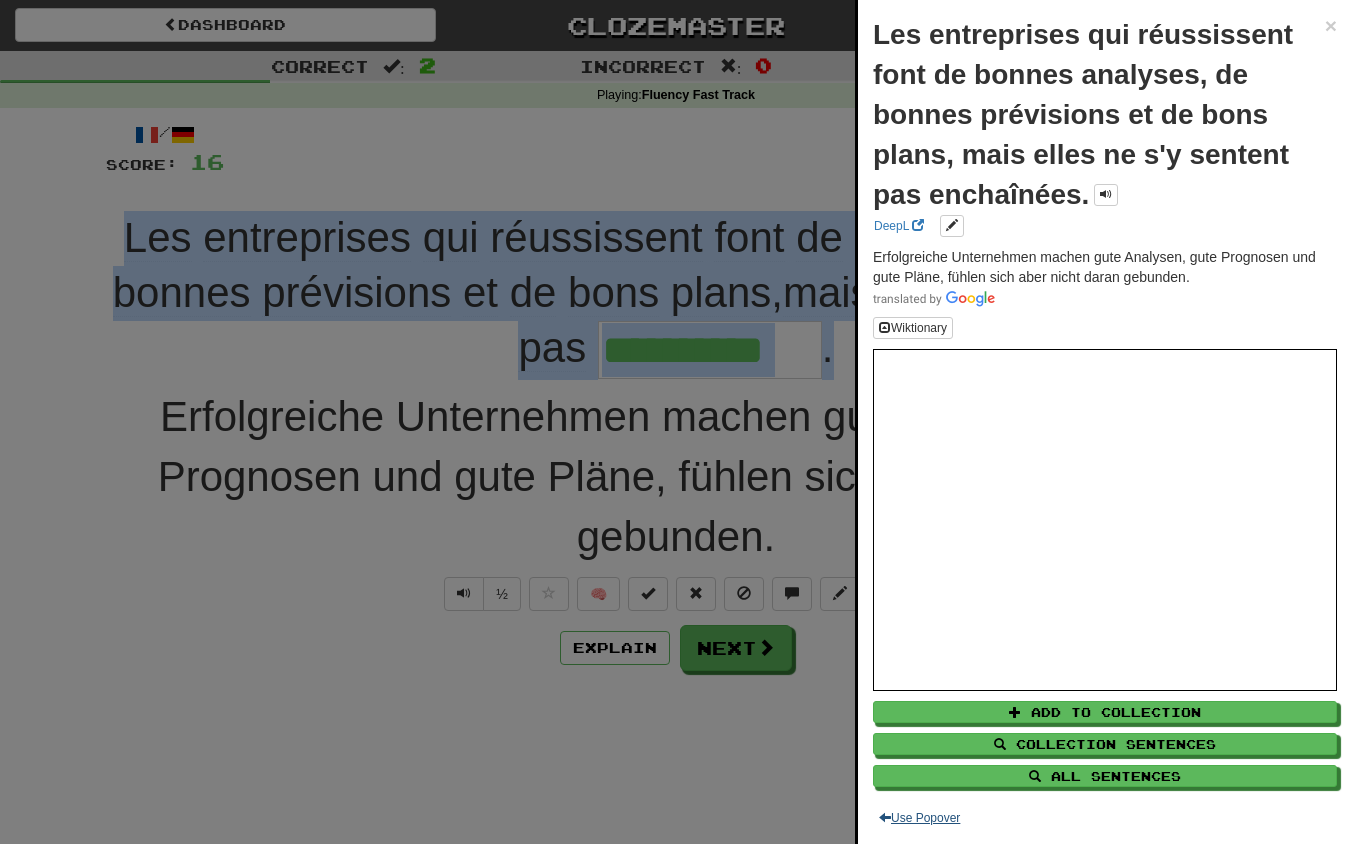 click on "Use Popover" at bounding box center [919, 818] 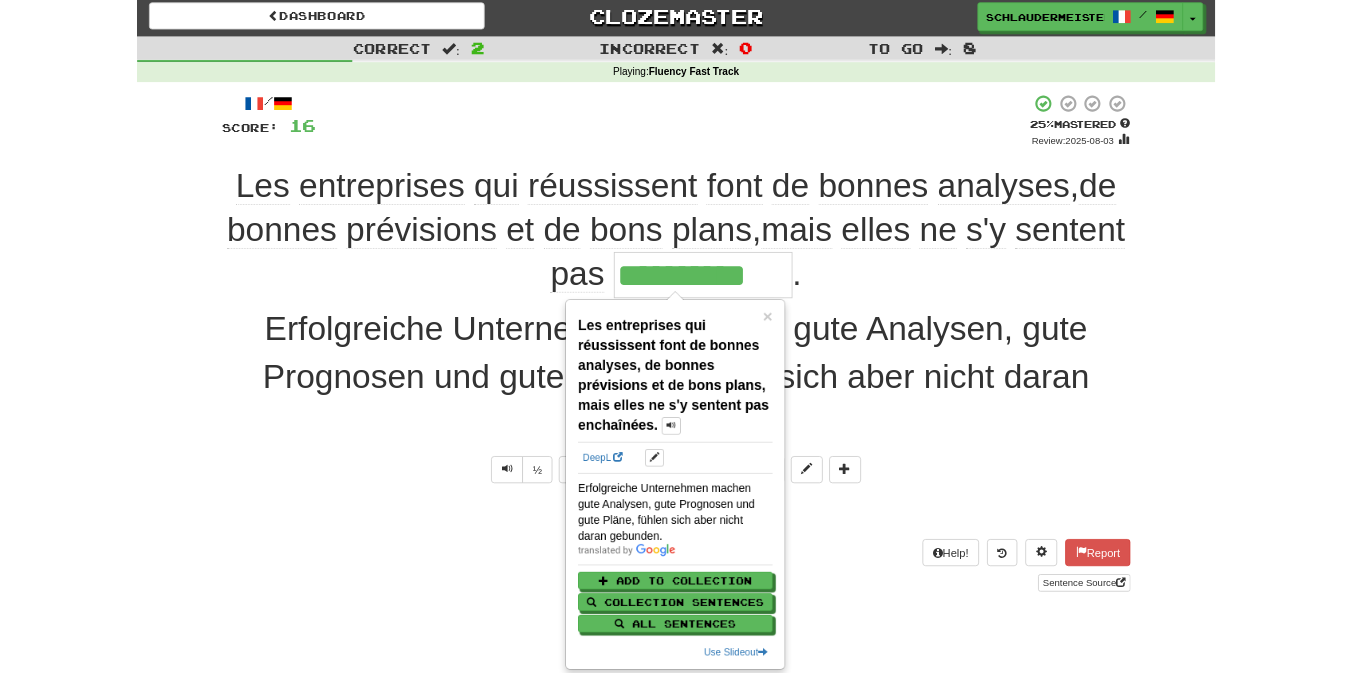 scroll, scrollTop: 10, scrollLeft: 0, axis: vertical 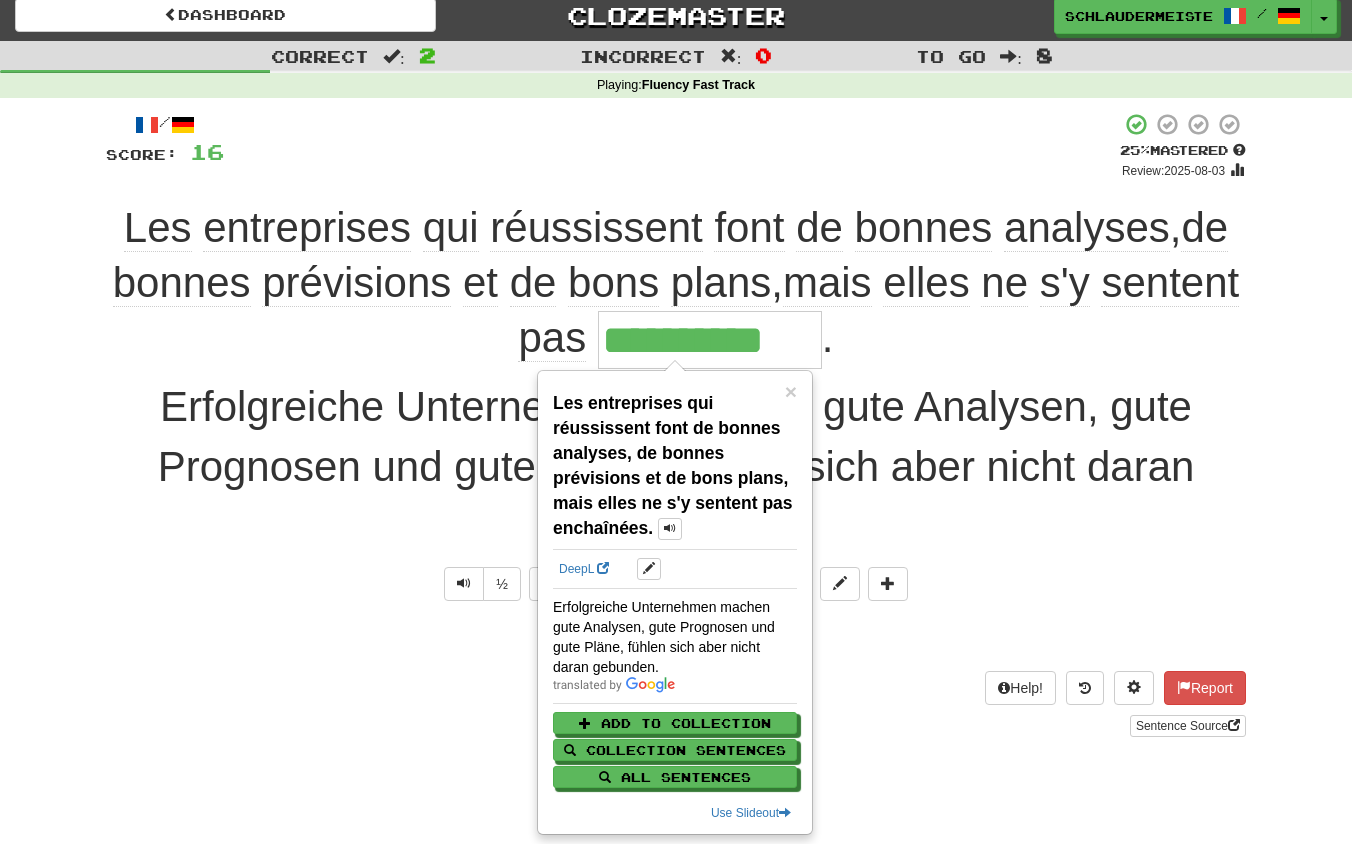 click on "/  Score:   16 + 8 25 %  Mastered Review:  2025-08-03 Les   entreprises   qui   réussissent   font   de   bonnes   analyses ,  de   bonnes   prévisions   et   de   bons   plans ,  mais   elles   ne   s'y   sentent   pas   [BOUND]. Erfolgreiche Unternehmen machen gute Analysen, gute Prognosen und gute Pläne, fühlen sich aber nicht daran gebunden. ½ 🧠 Explain Next  Help!  Report Sentence Source" at bounding box center [676, 424] 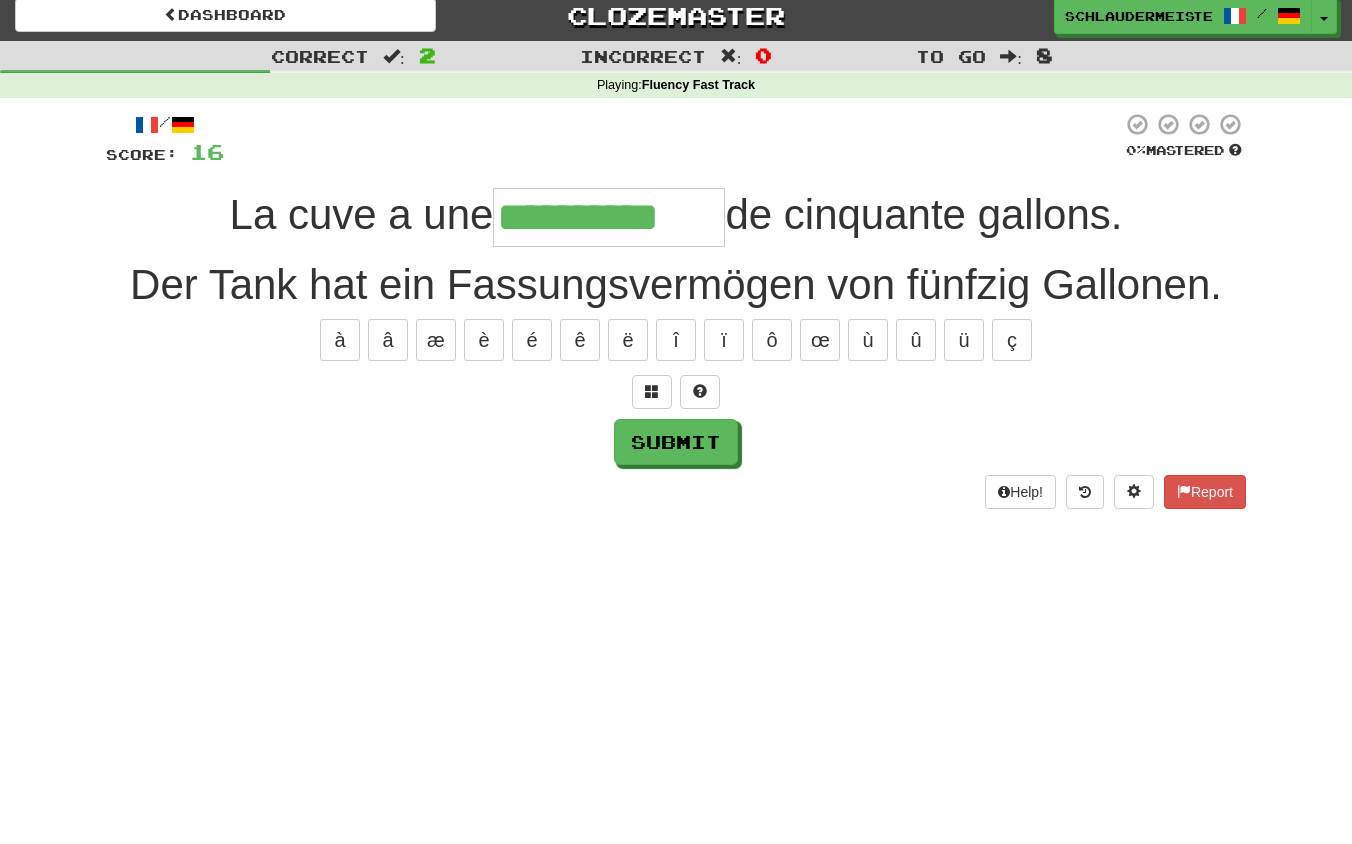 type on "**********" 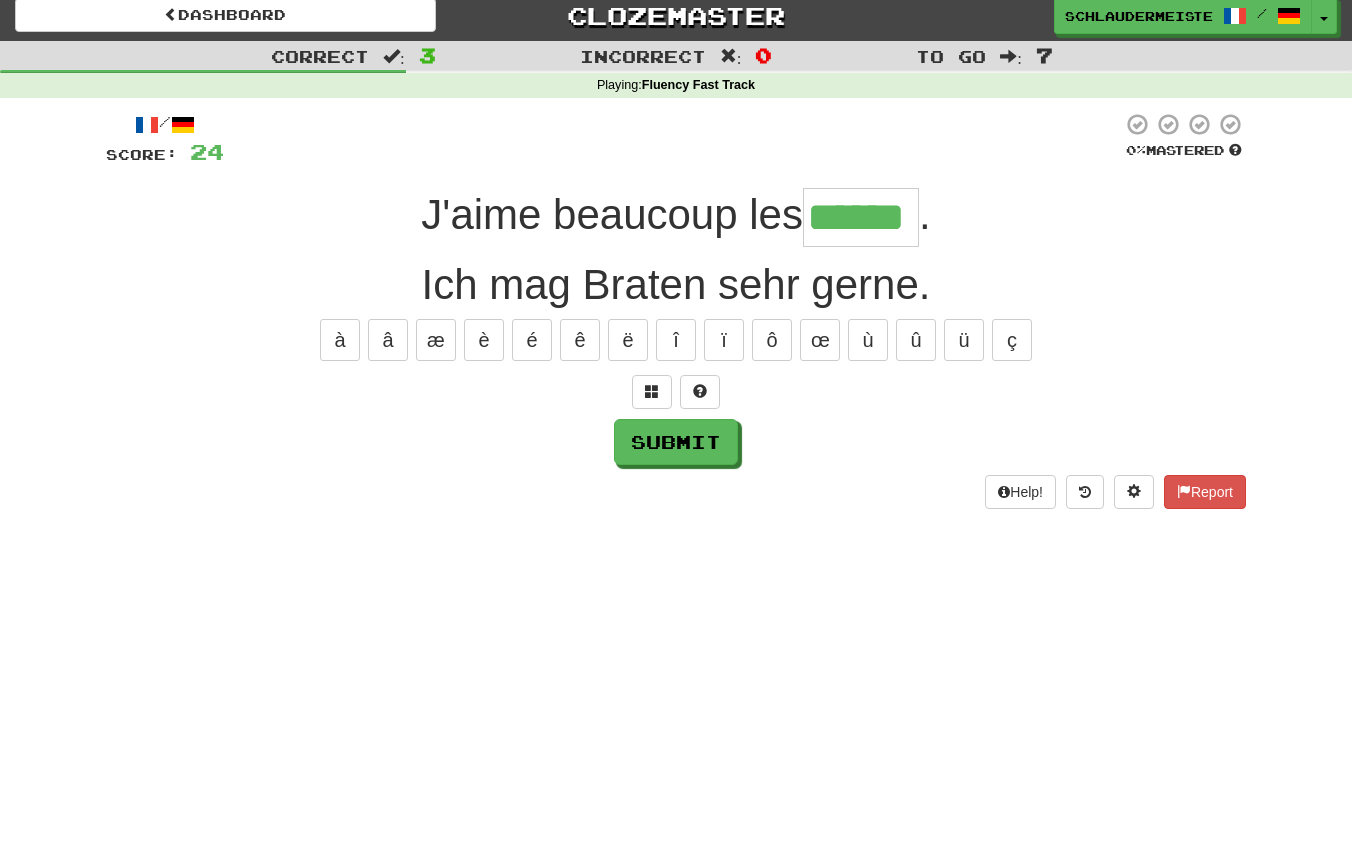 type on "******" 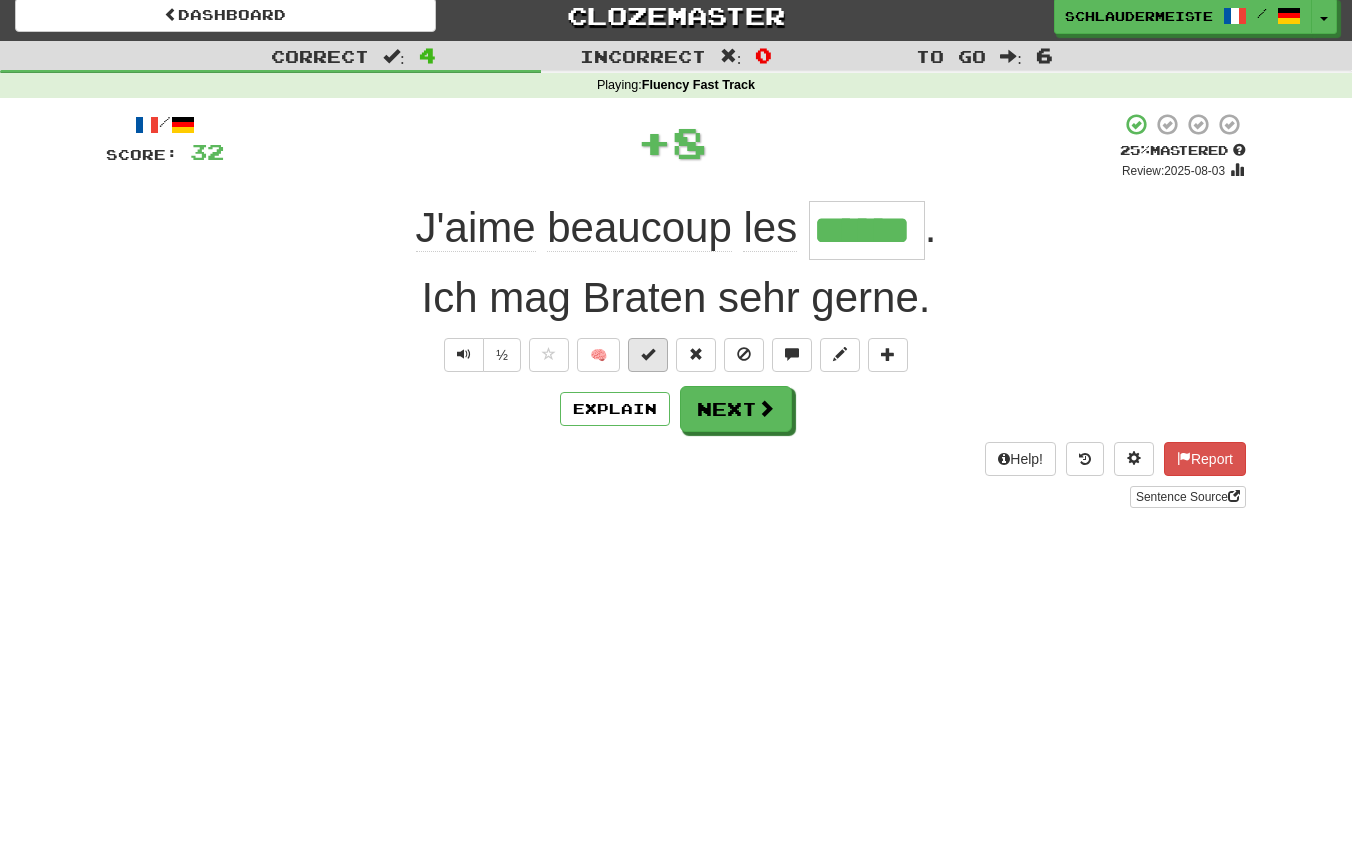 click at bounding box center [648, 354] 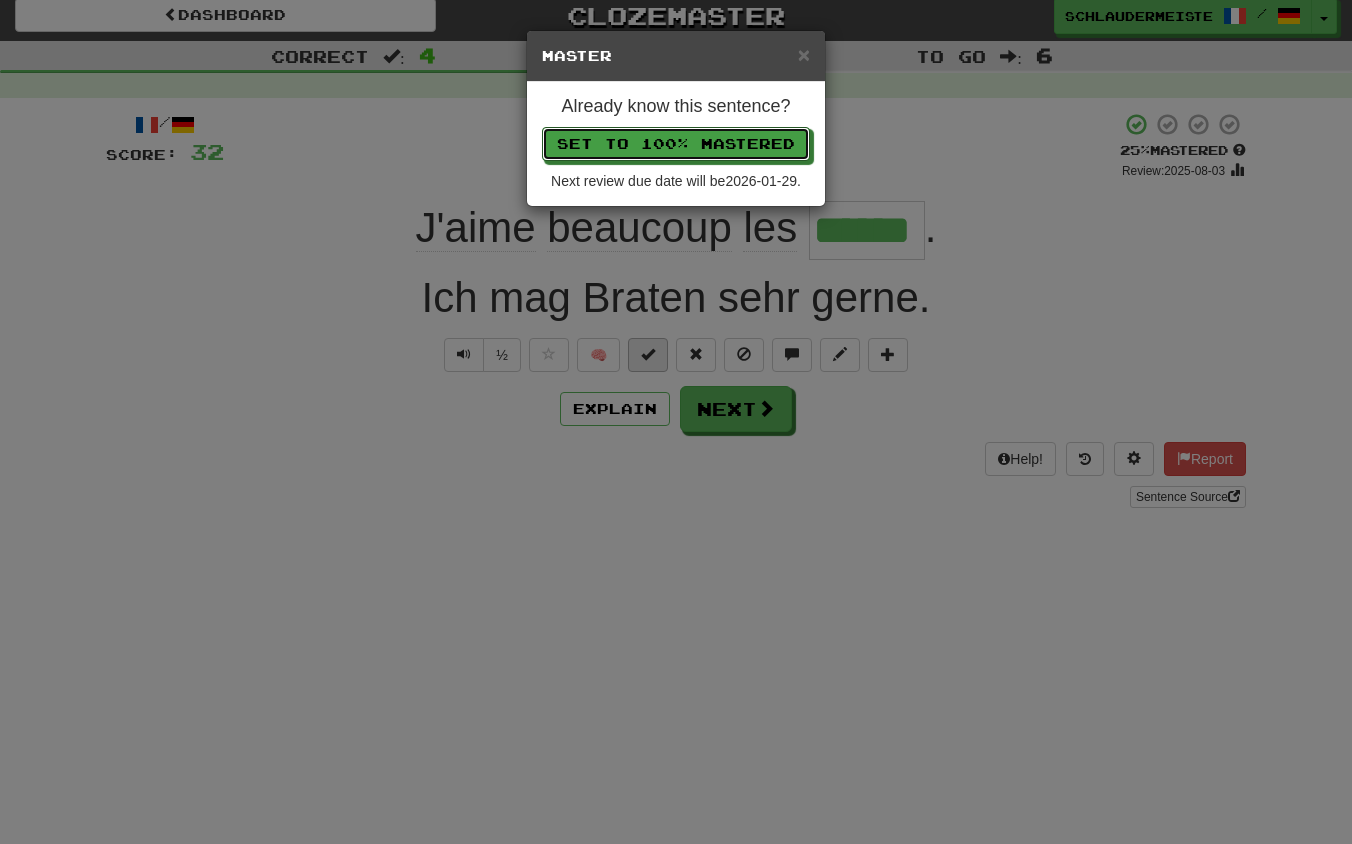 type 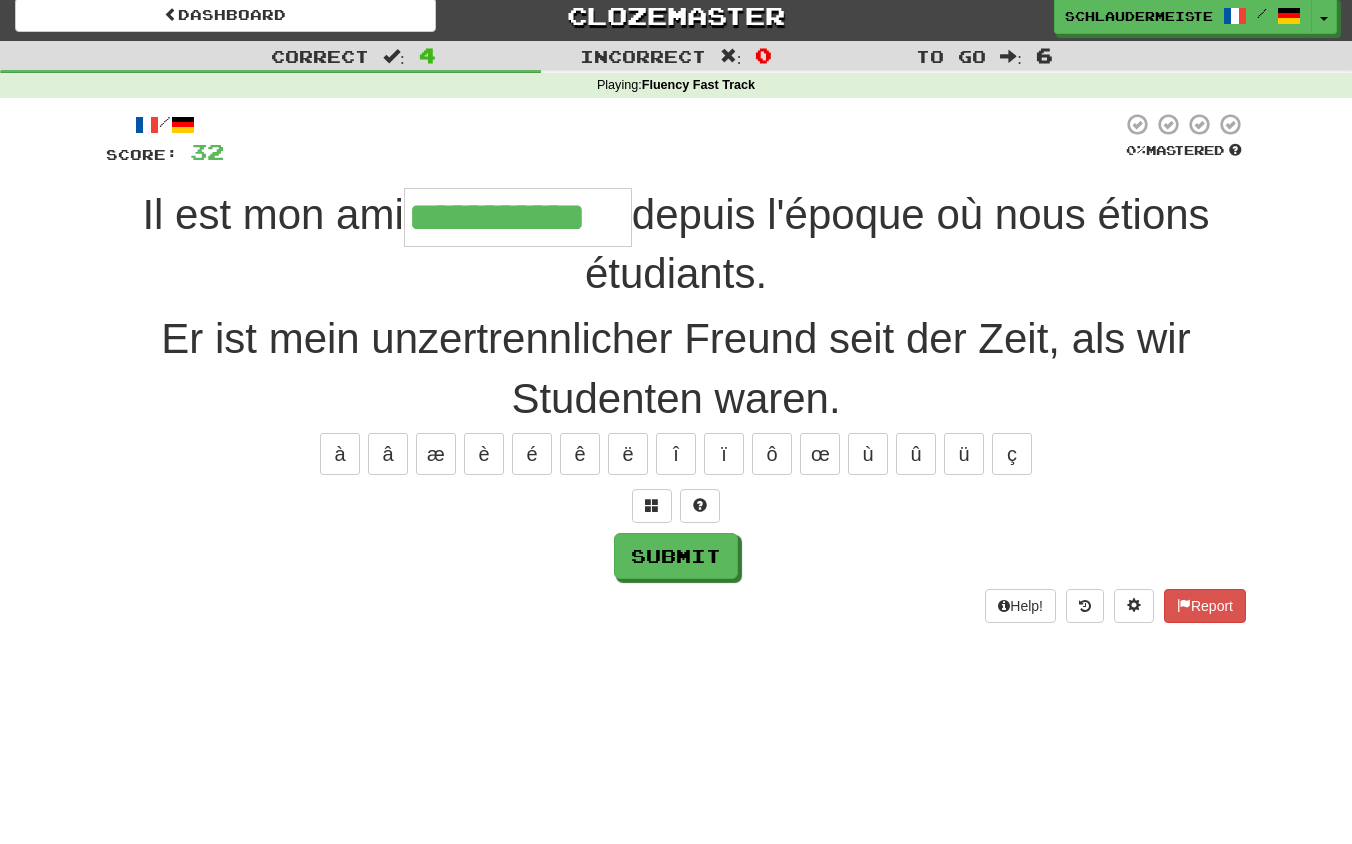 type on "**********" 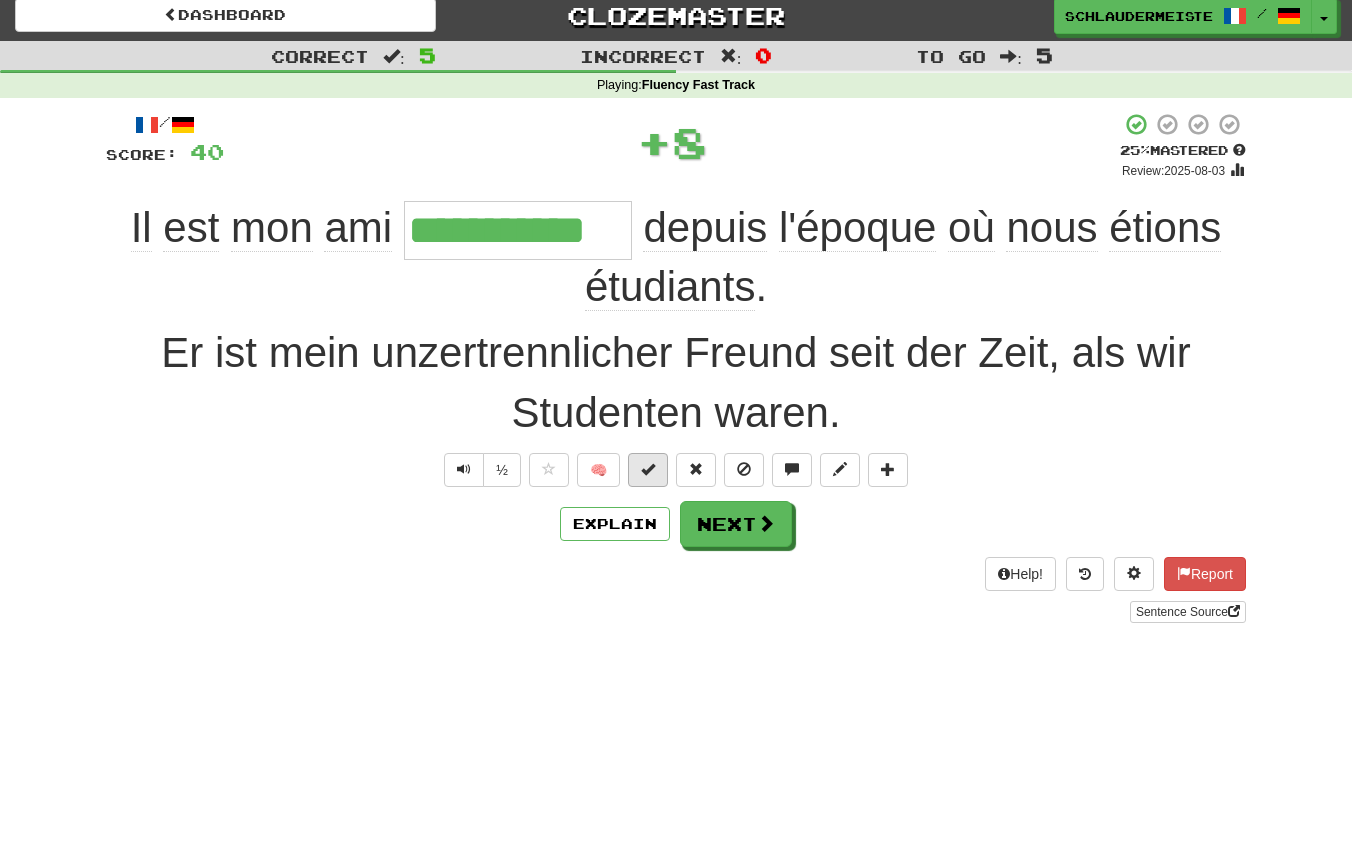 click at bounding box center (648, 469) 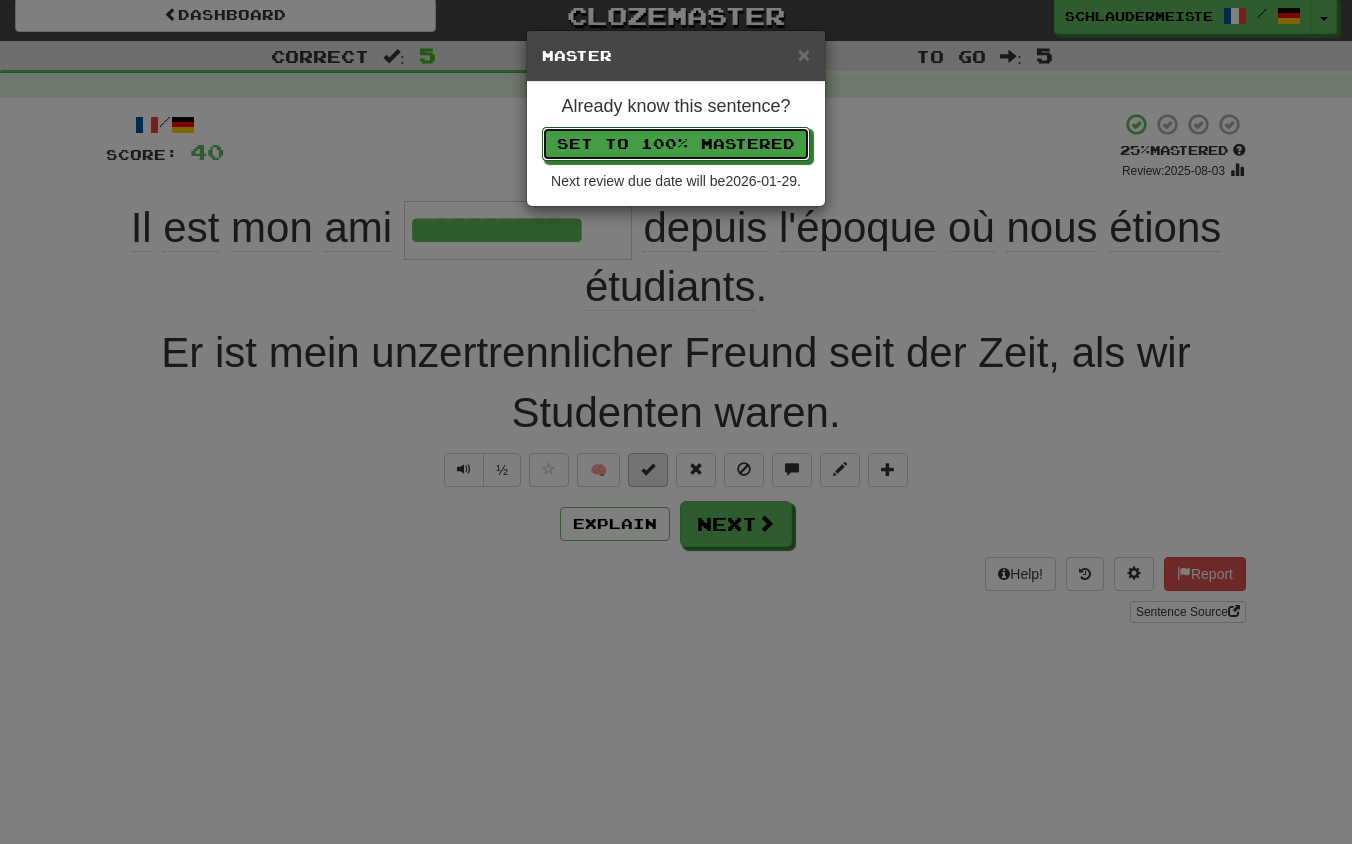 click on "Set to 100% Mastered" at bounding box center (676, 144) 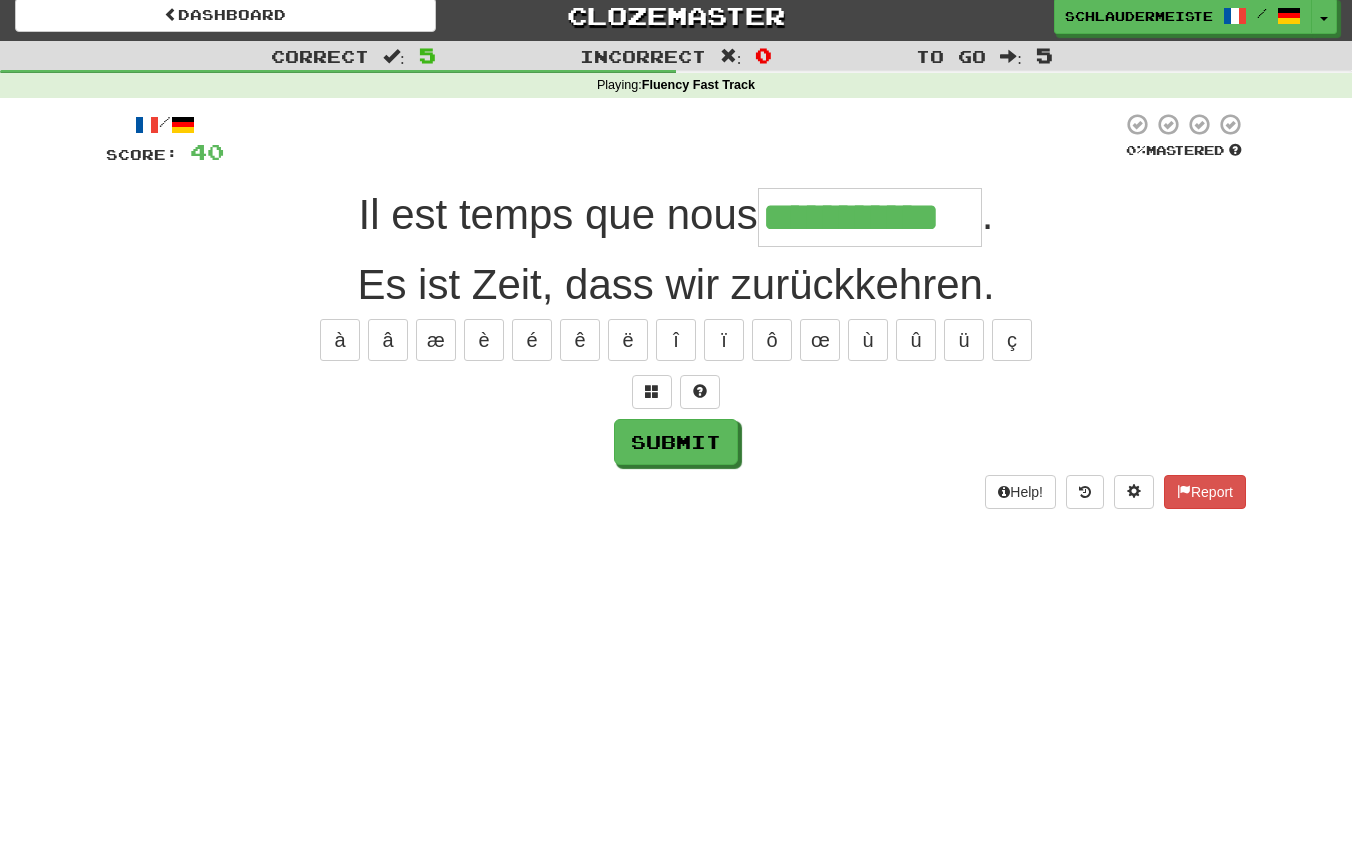type on "**********" 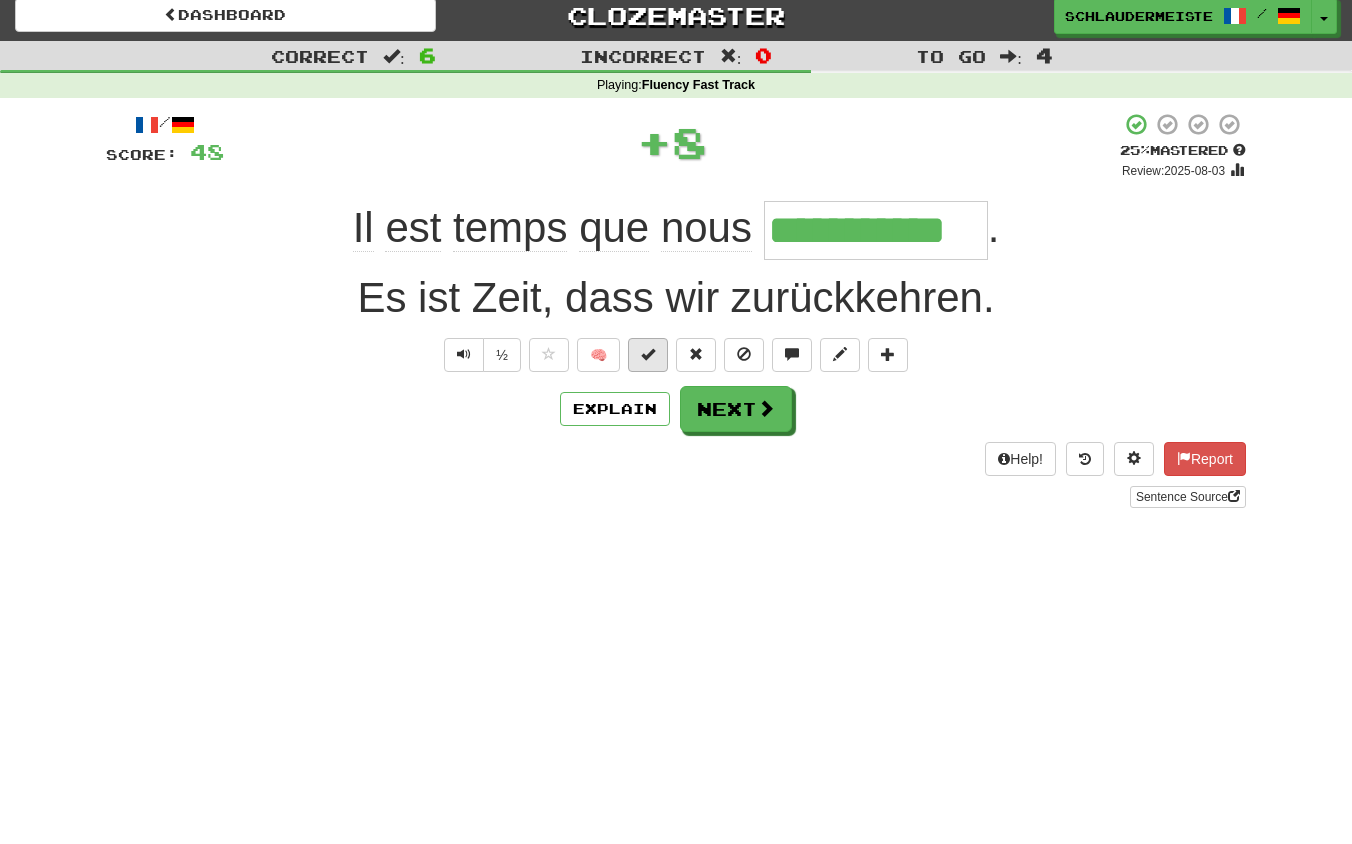 click at bounding box center [648, 355] 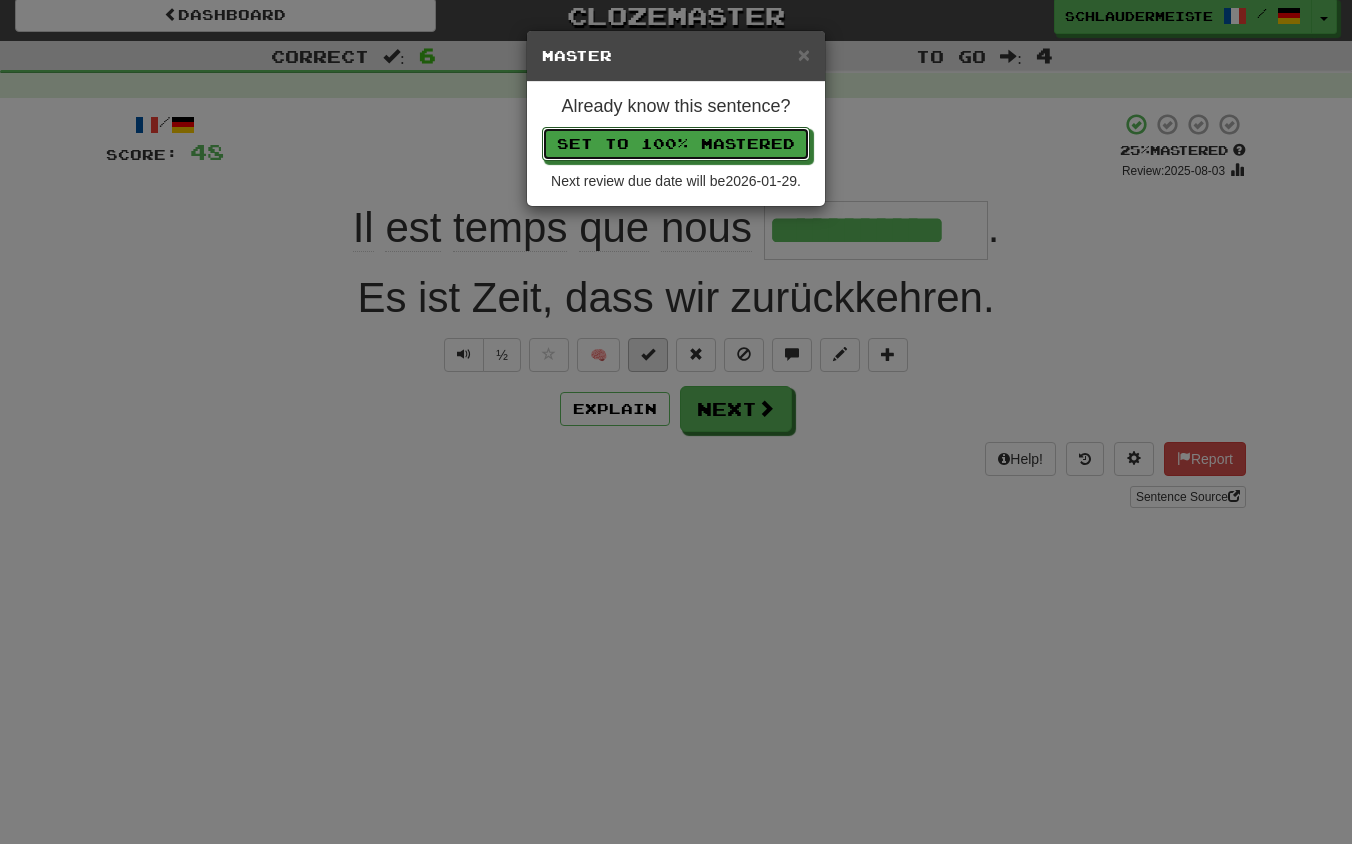 click on "Set to 100% Mastered" at bounding box center (676, 144) 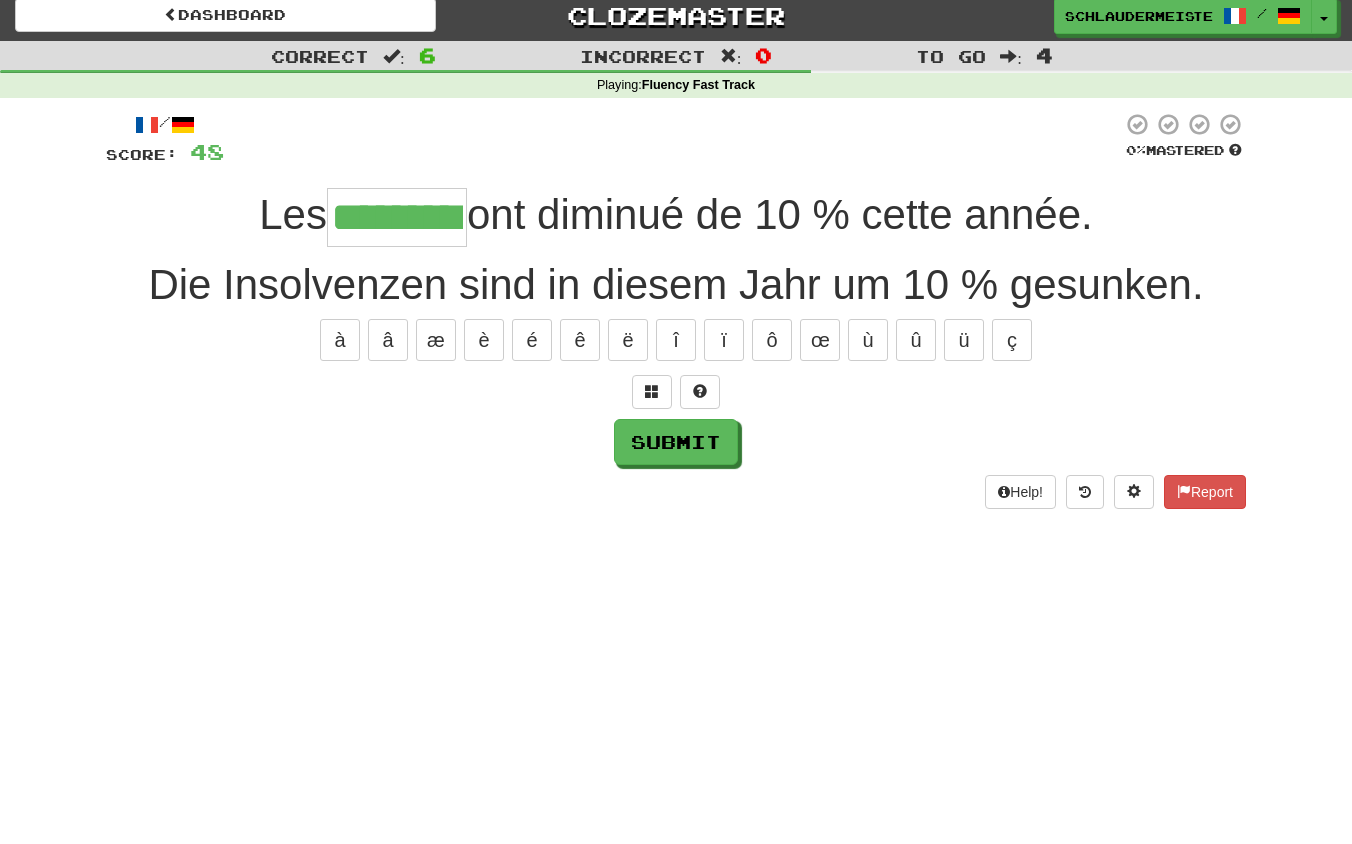 type on "*********" 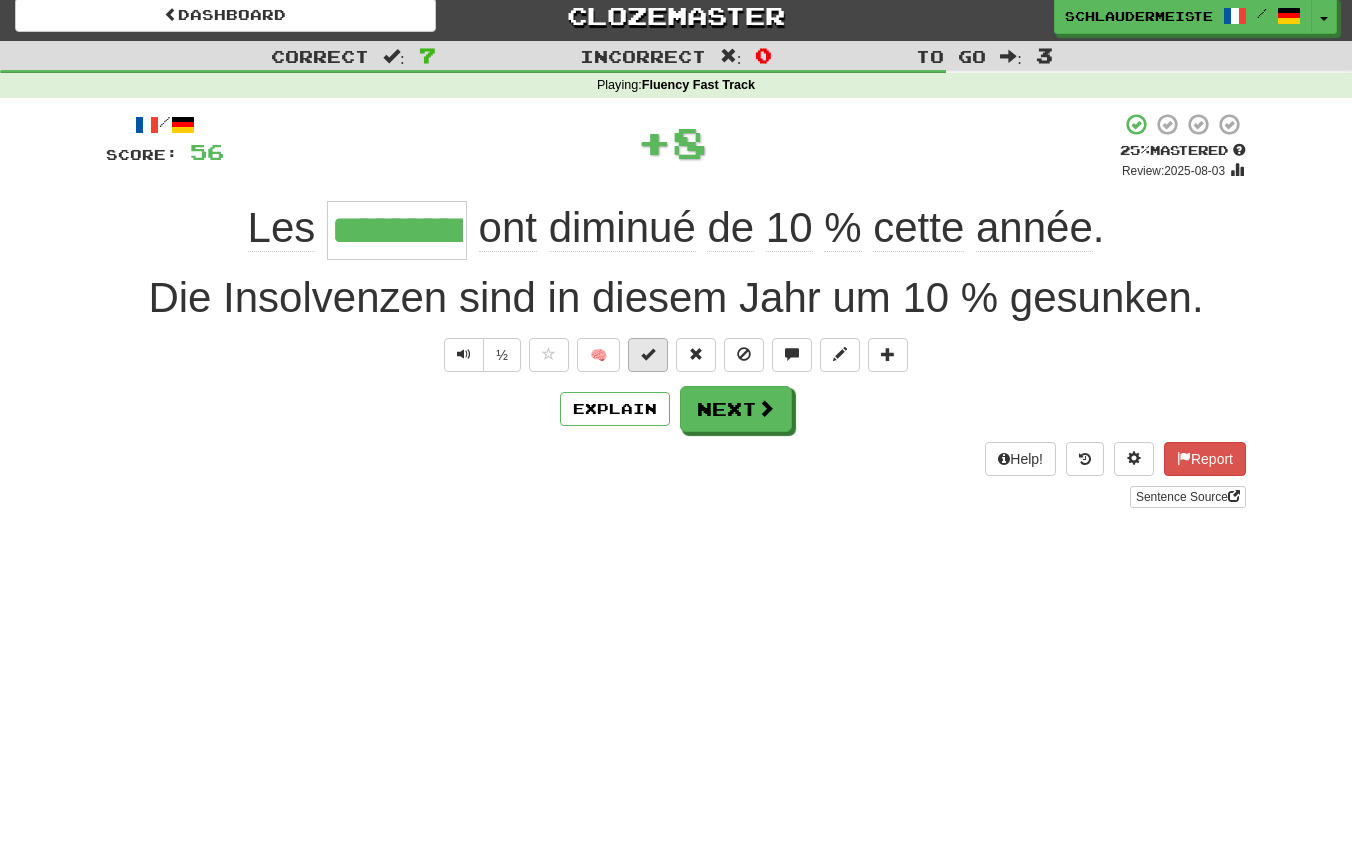 click at bounding box center (648, 354) 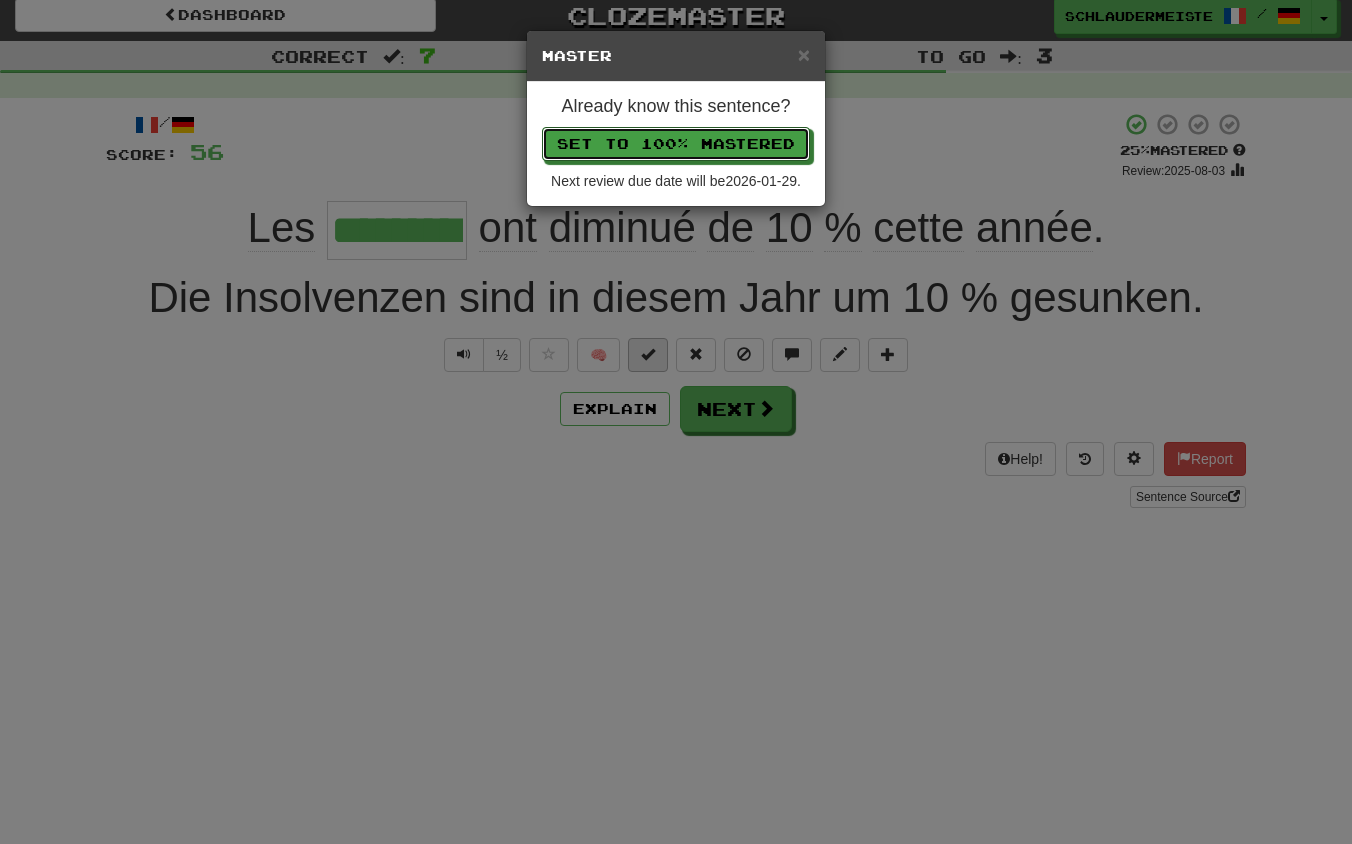 click on "Set to 100% Mastered" at bounding box center (676, 144) 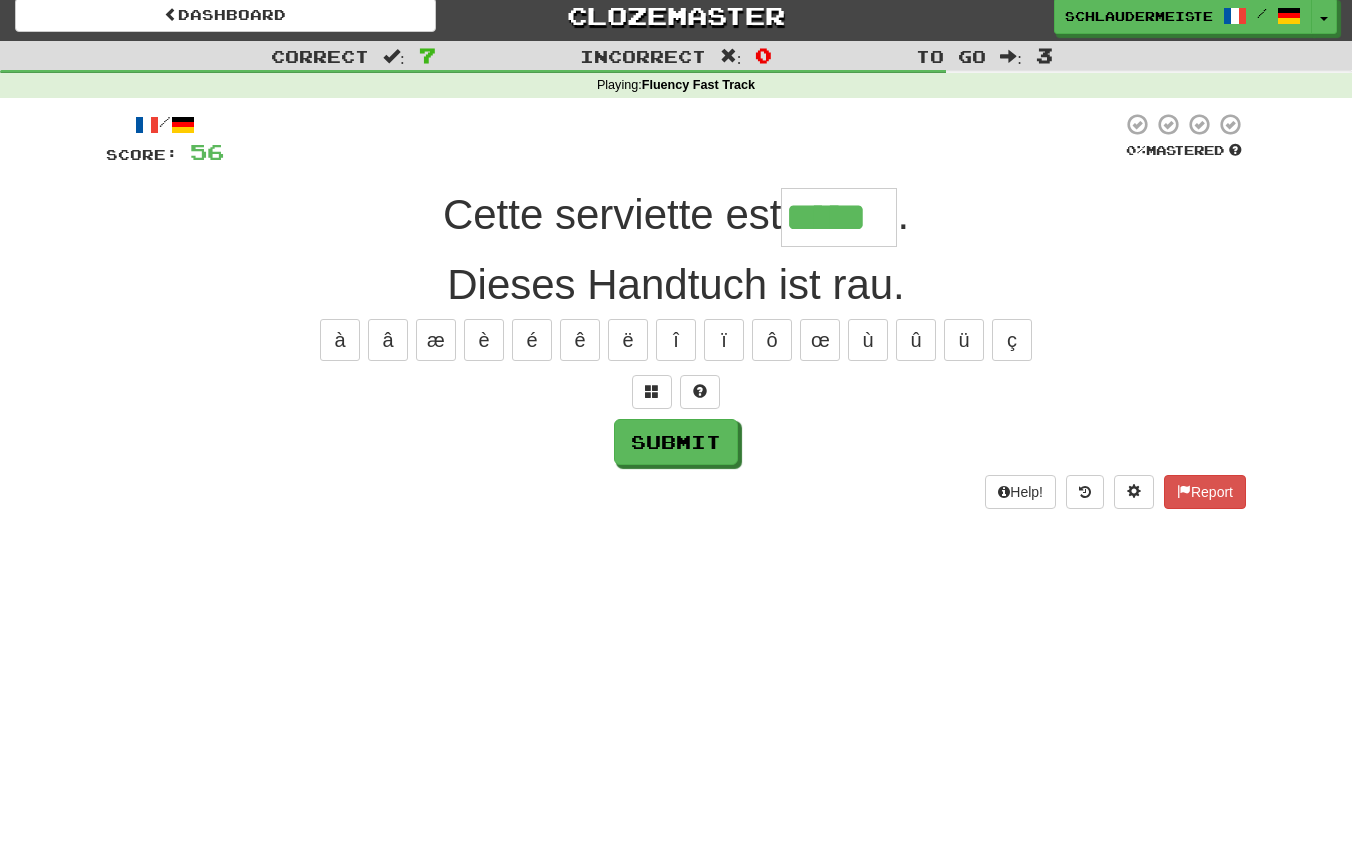type on "*****" 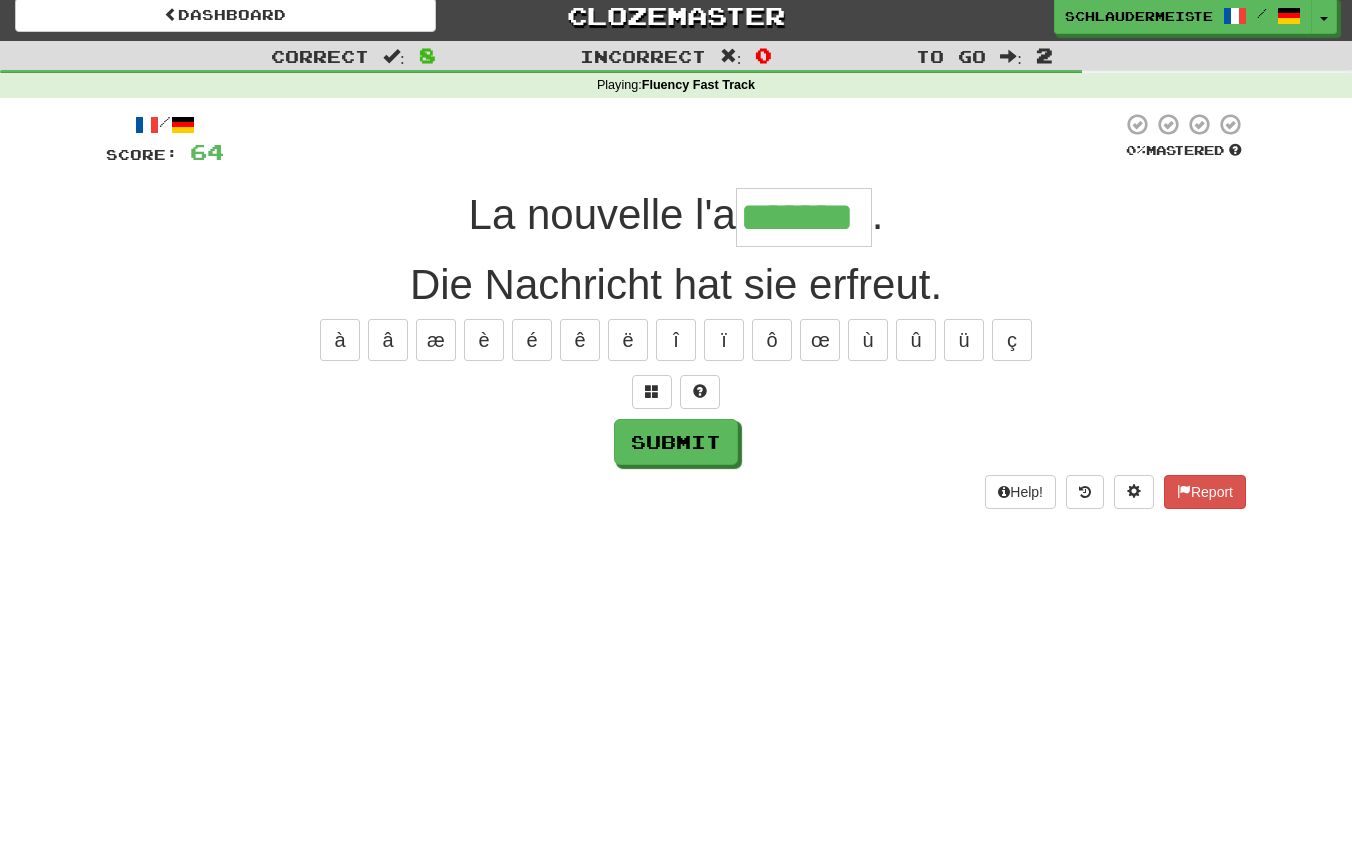 type on "*******" 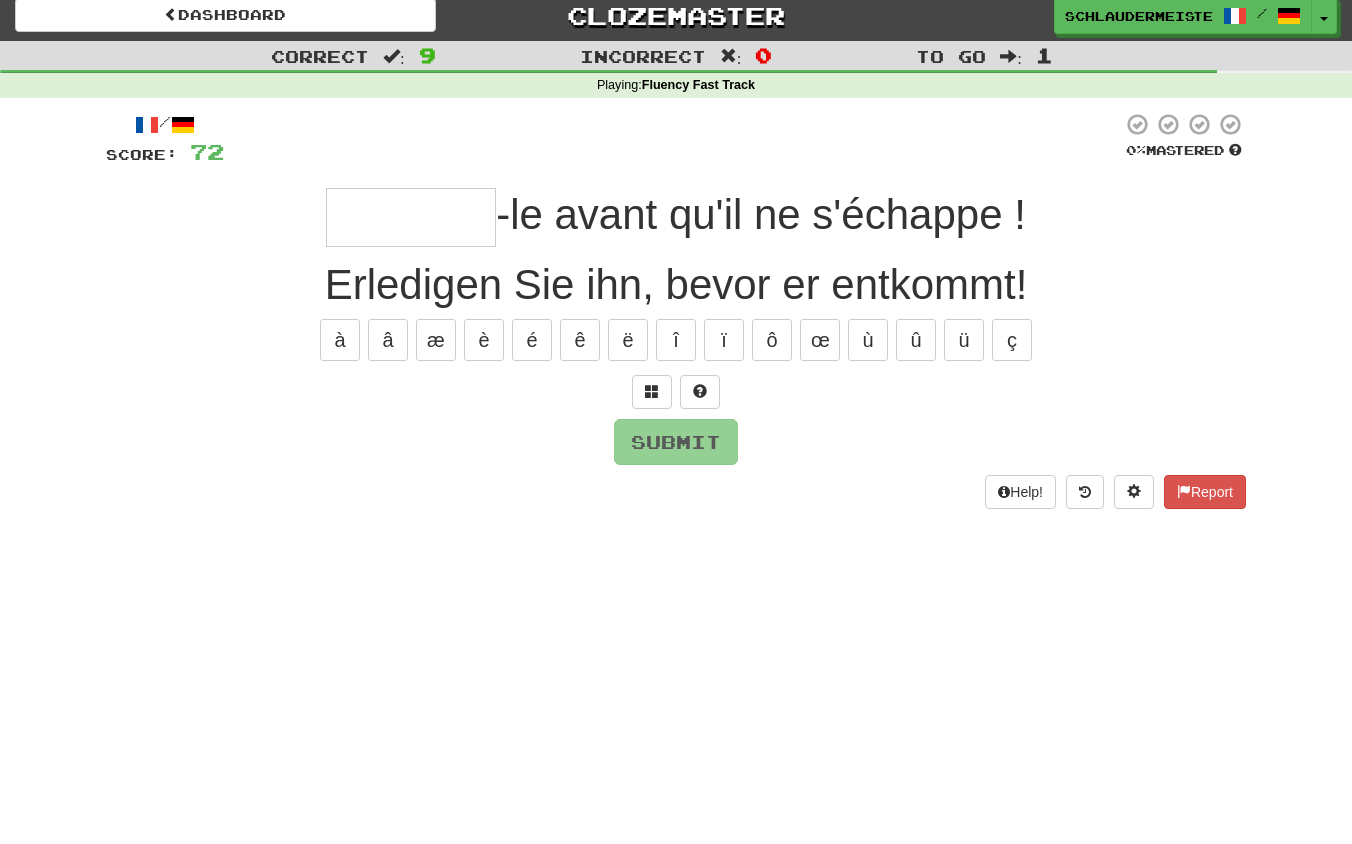 type on "*" 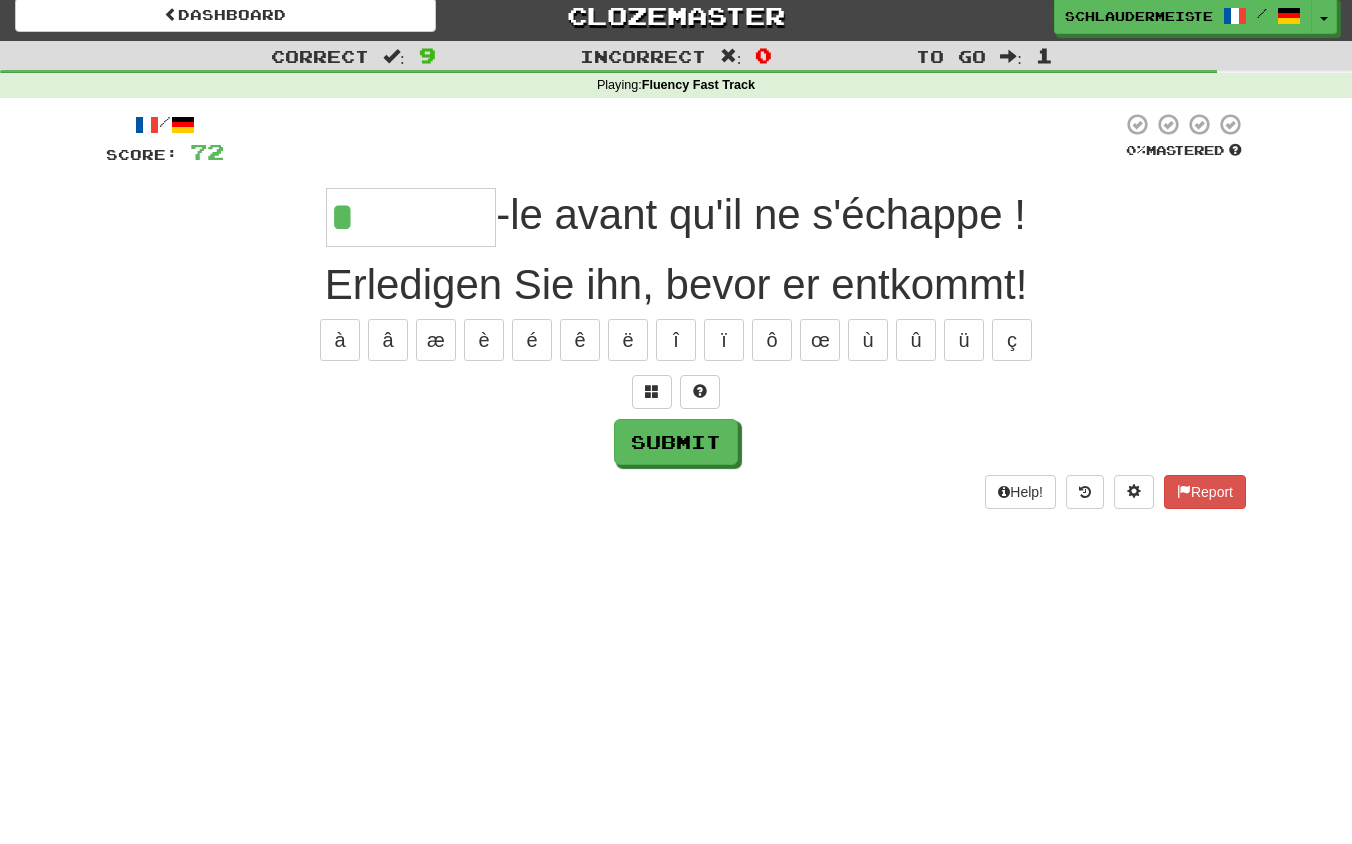 type on "*******" 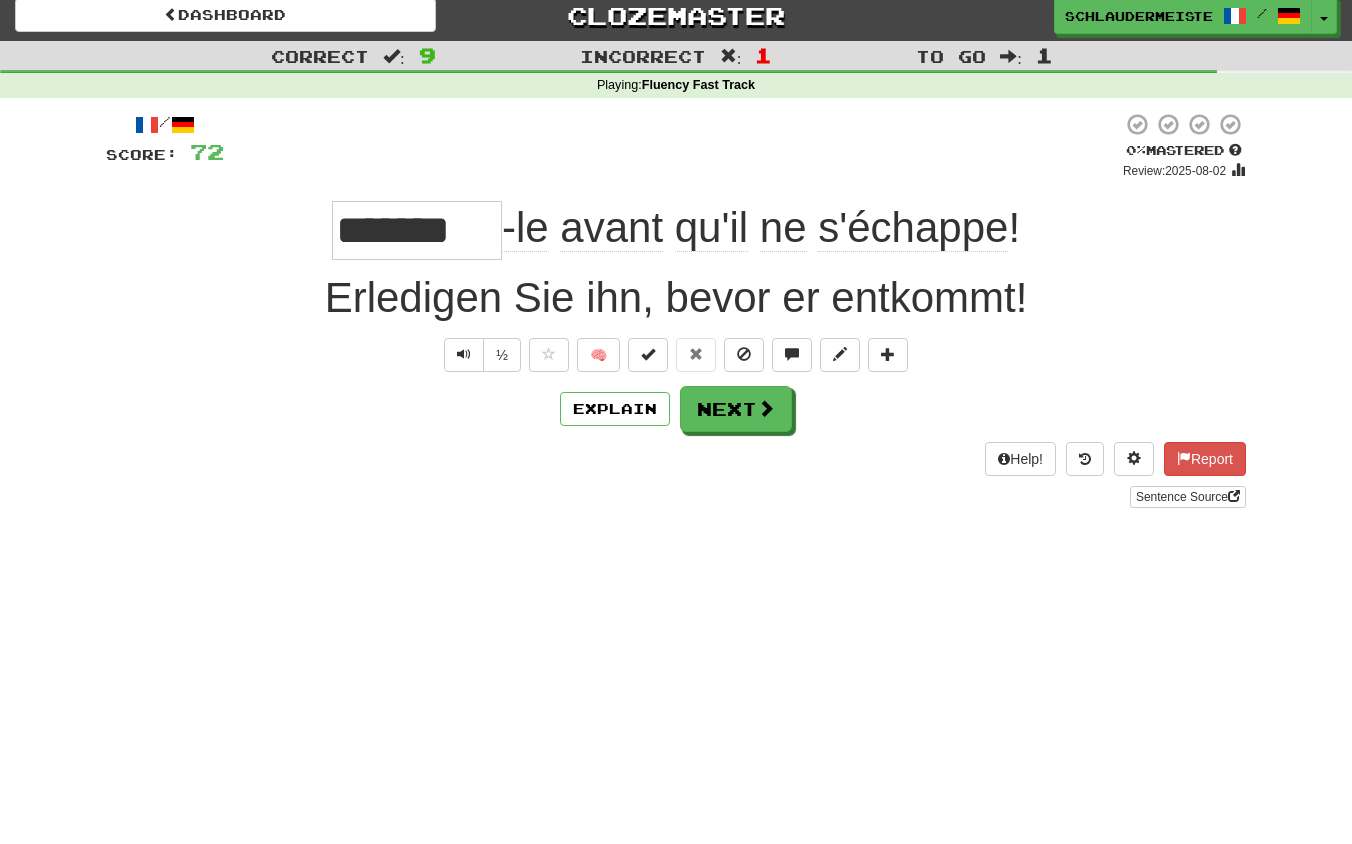 drag, startPoint x: 261, startPoint y: 210, endPoint x: 1167, endPoint y: 237, distance: 906.4022 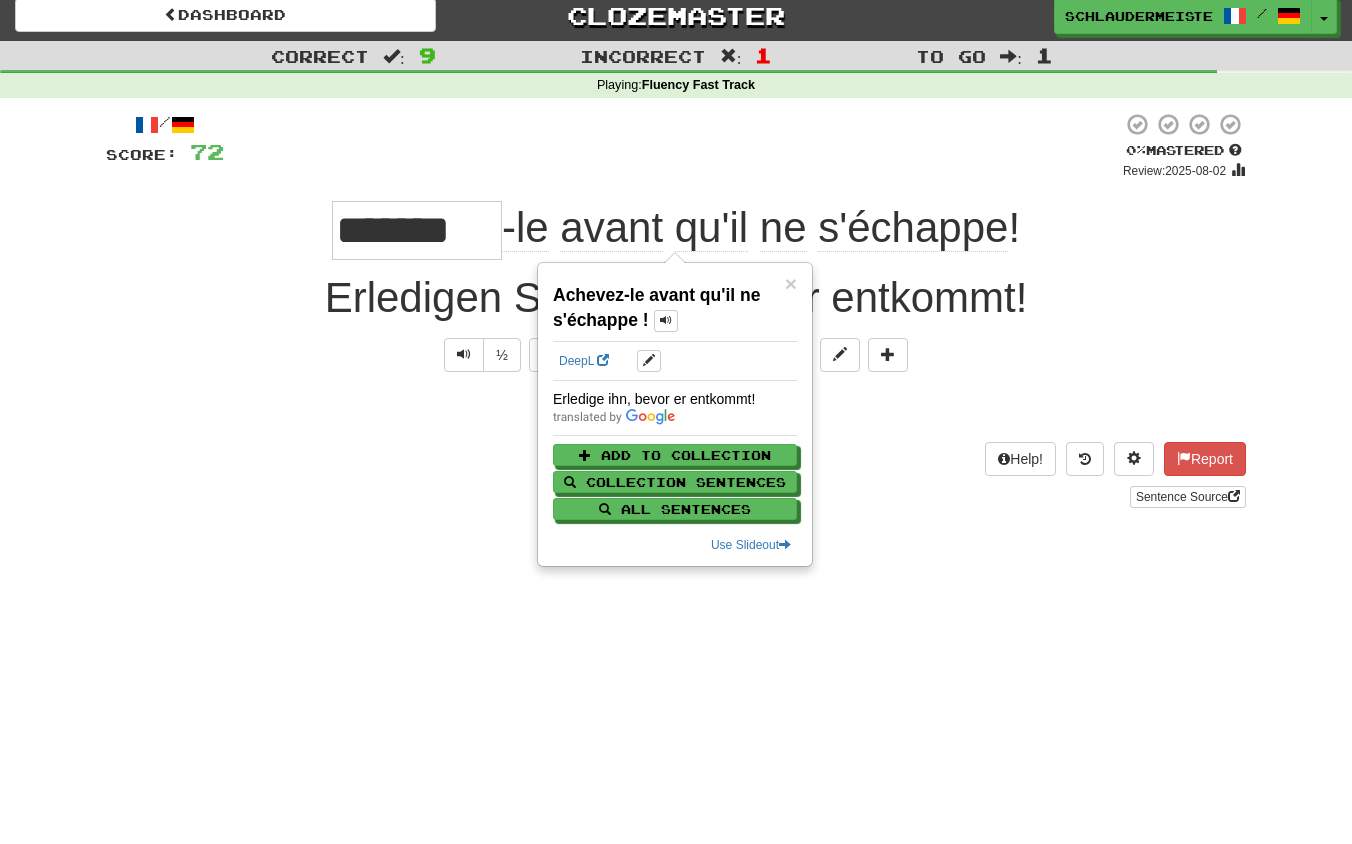 click on "Explain Next" at bounding box center (676, 409) 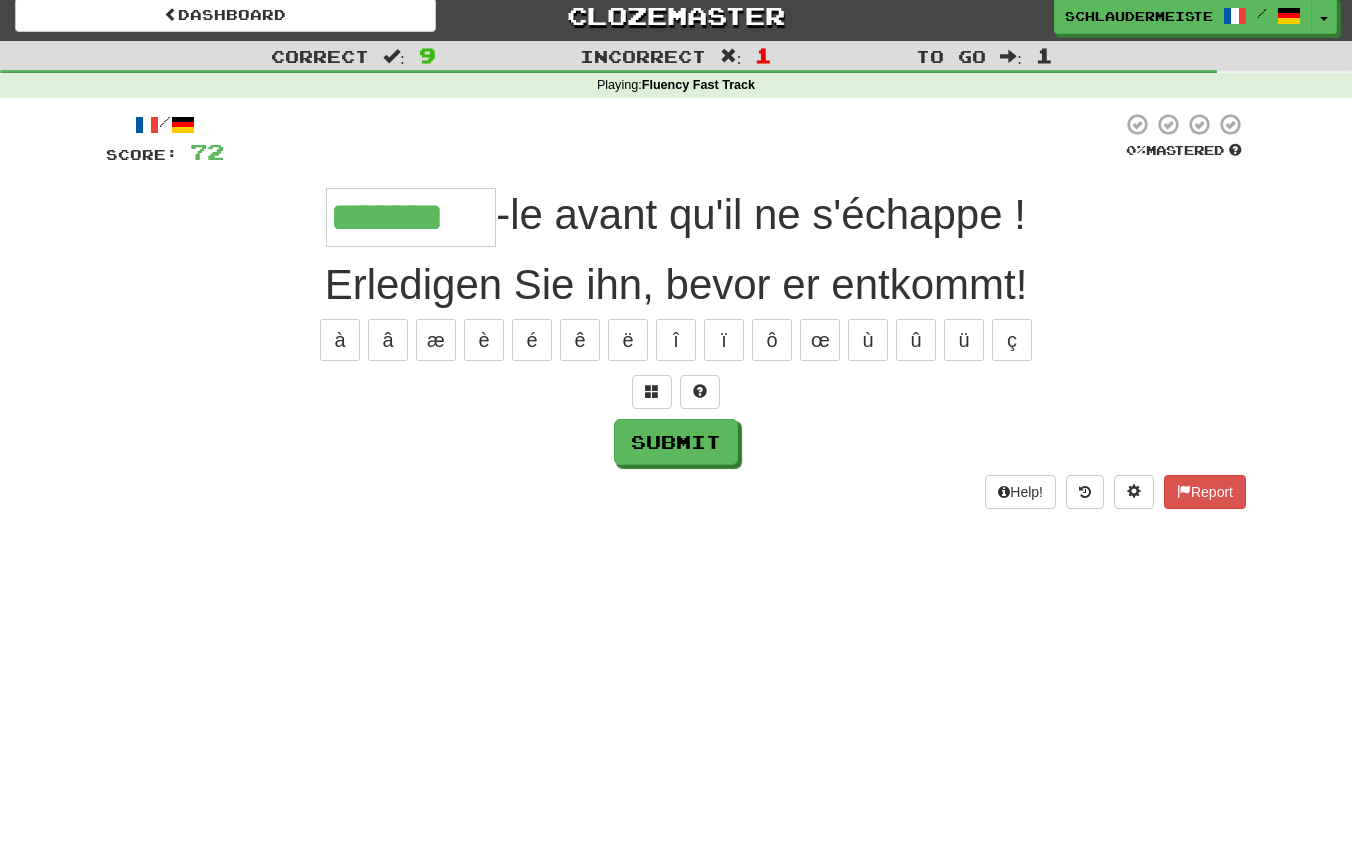 type on "*******" 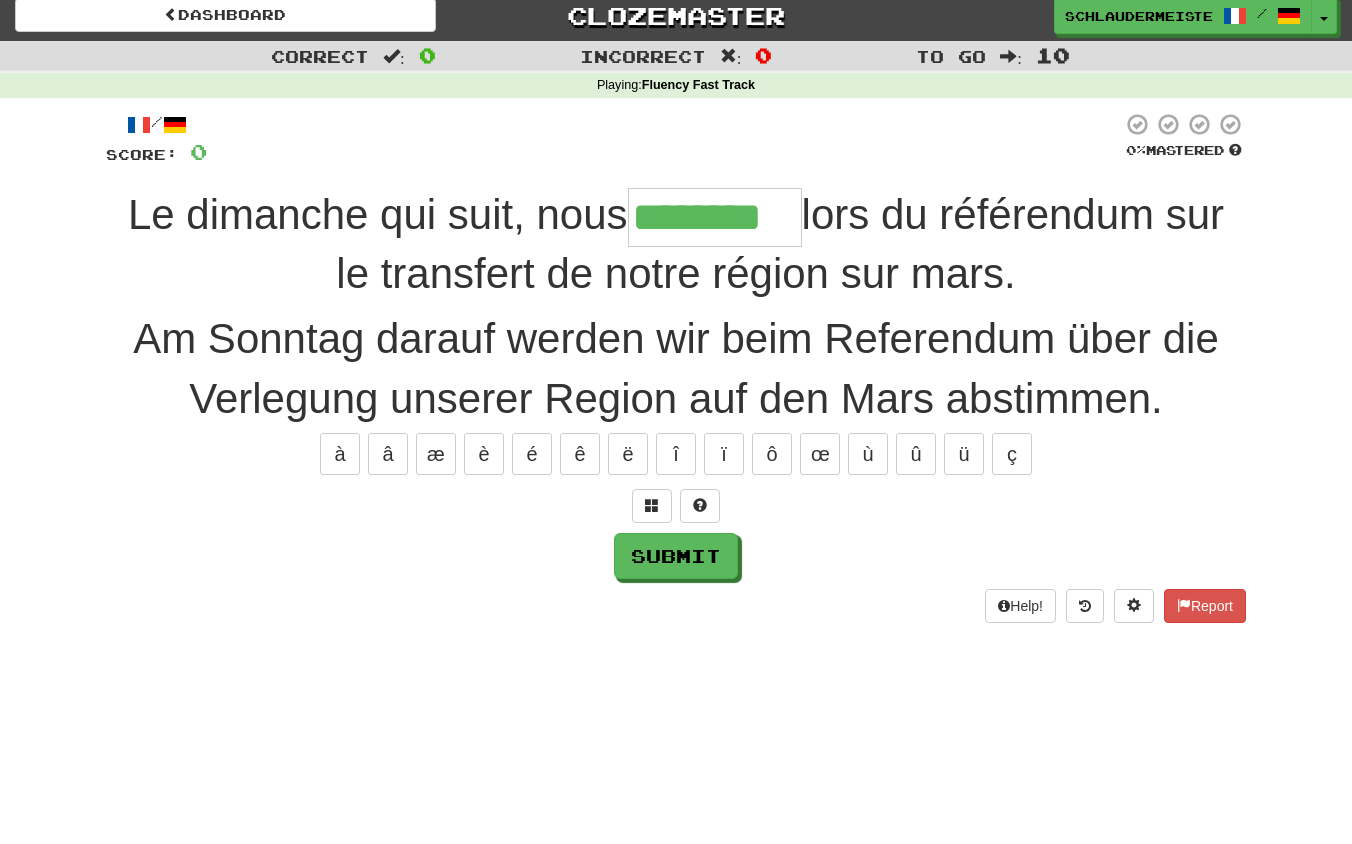 type on "********" 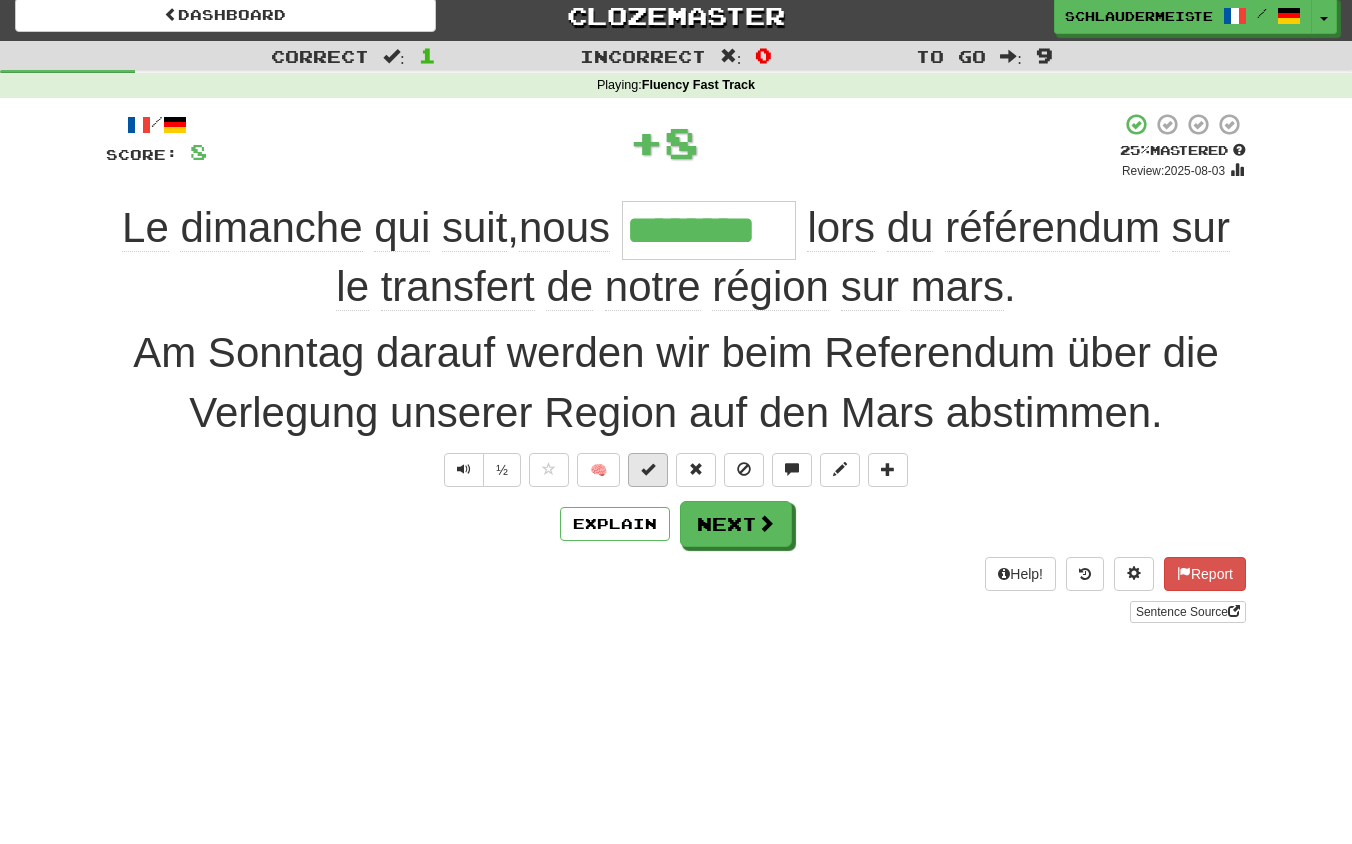 click at bounding box center [648, 469] 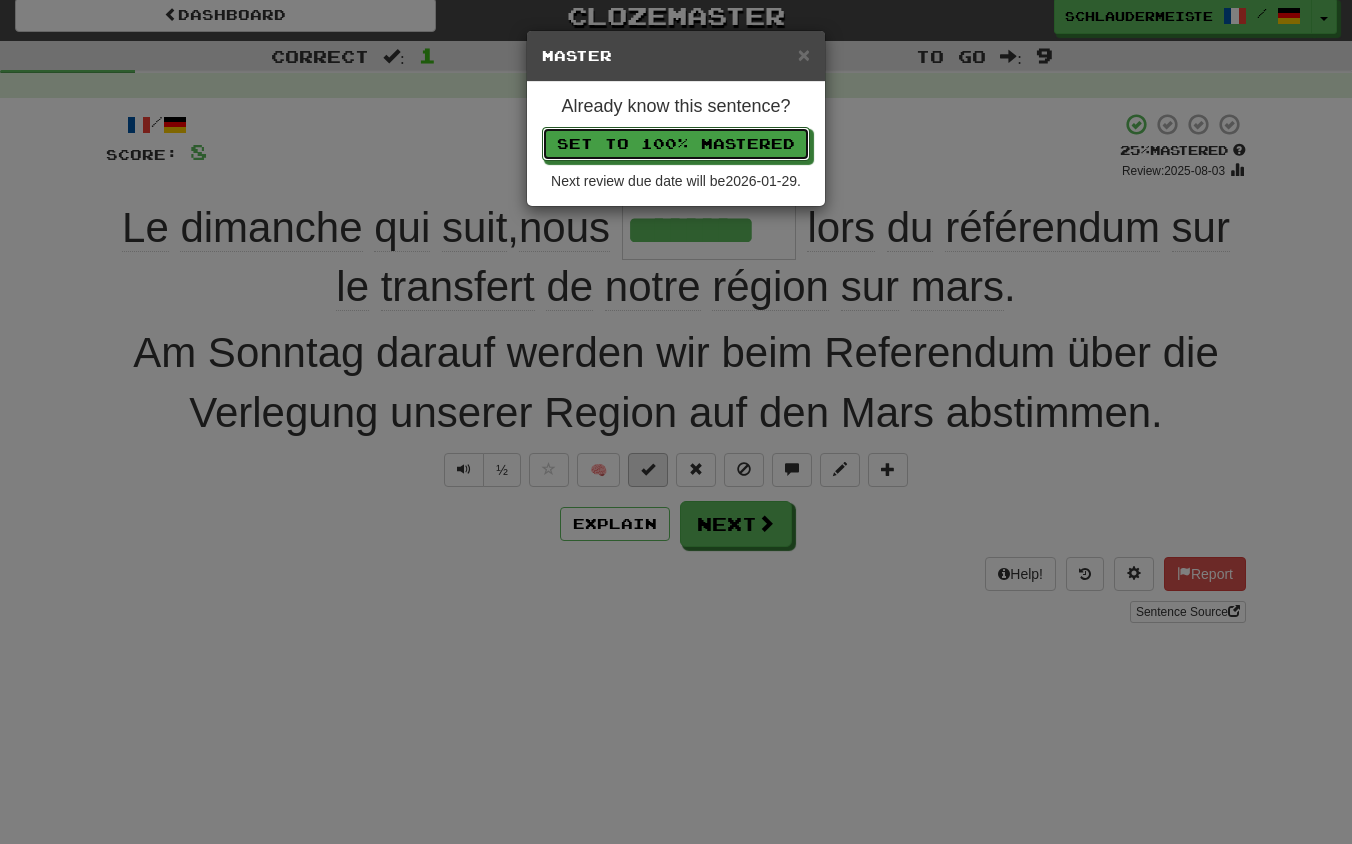 type 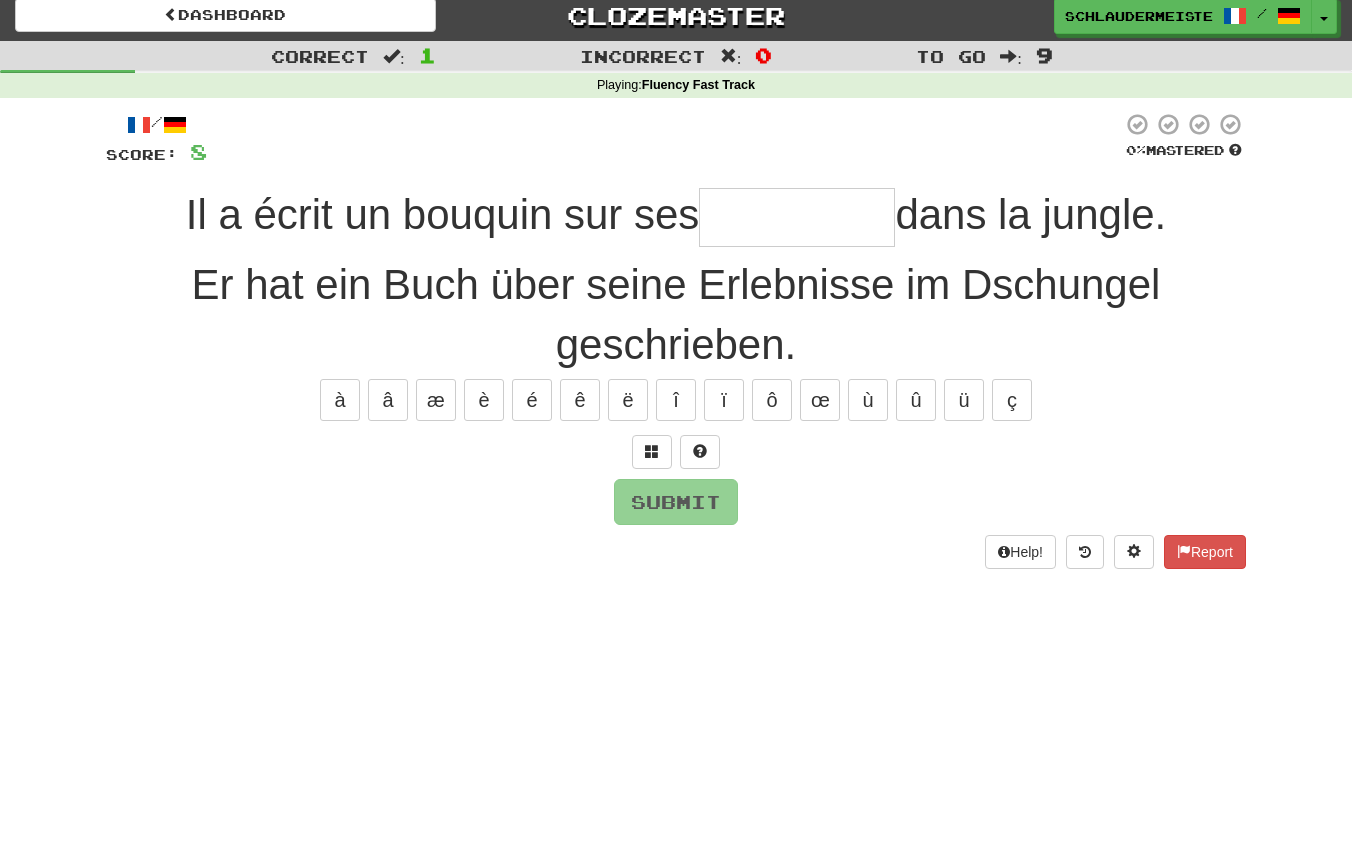 type on "*" 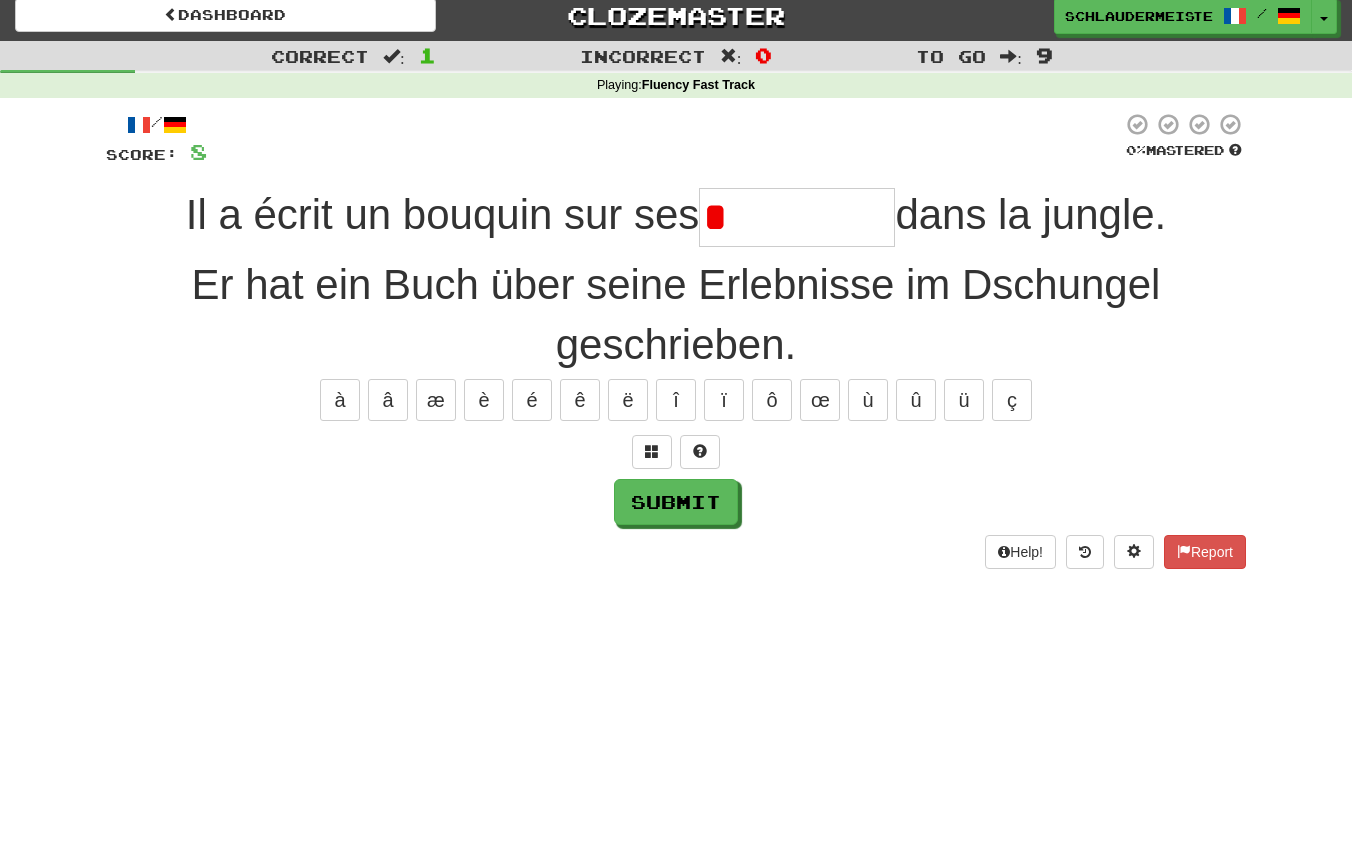 type on "**********" 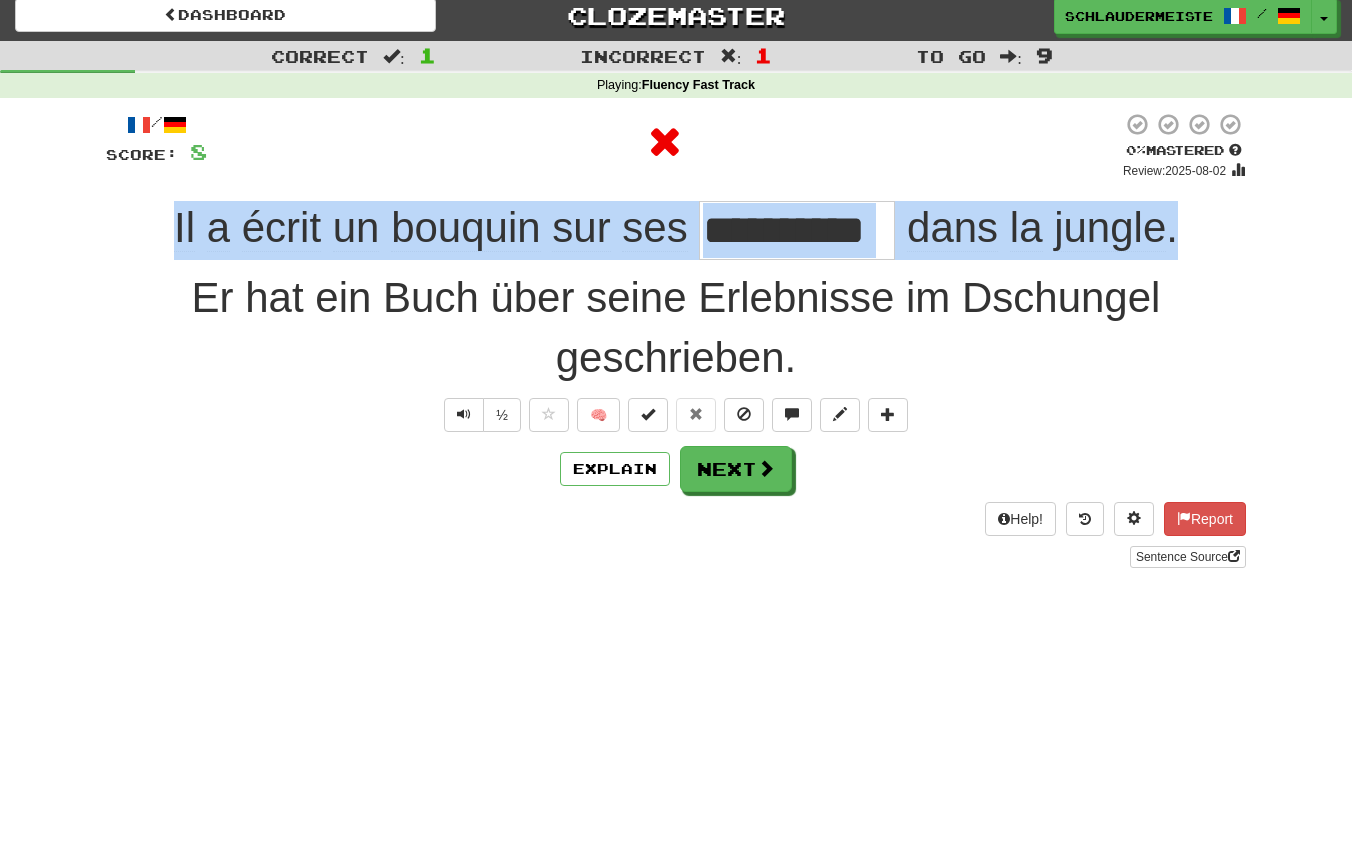 drag, startPoint x: 147, startPoint y: 219, endPoint x: 1315, endPoint y: 211, distance: 1168.0273 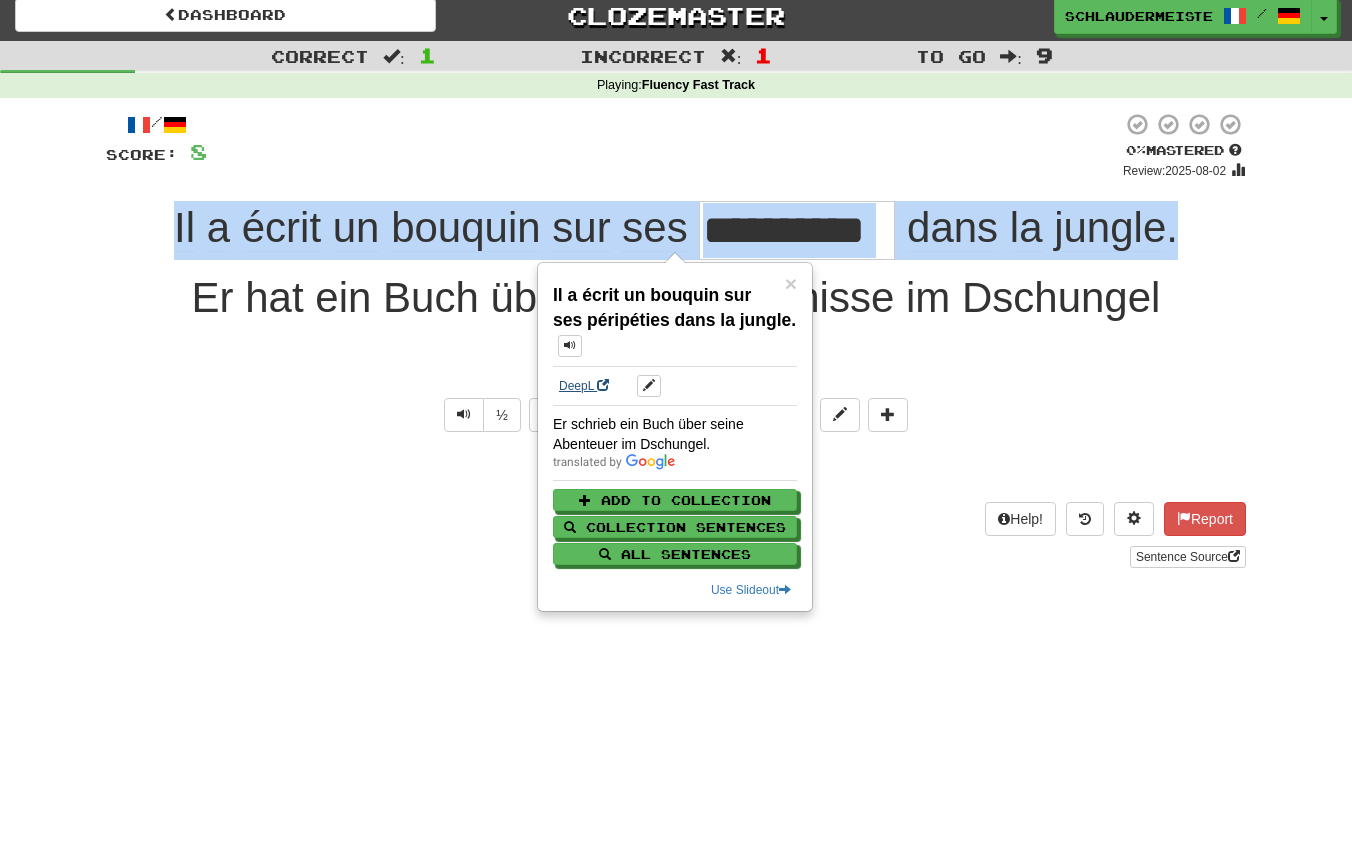 click on "DeepL" at bounding box center [584, 386] 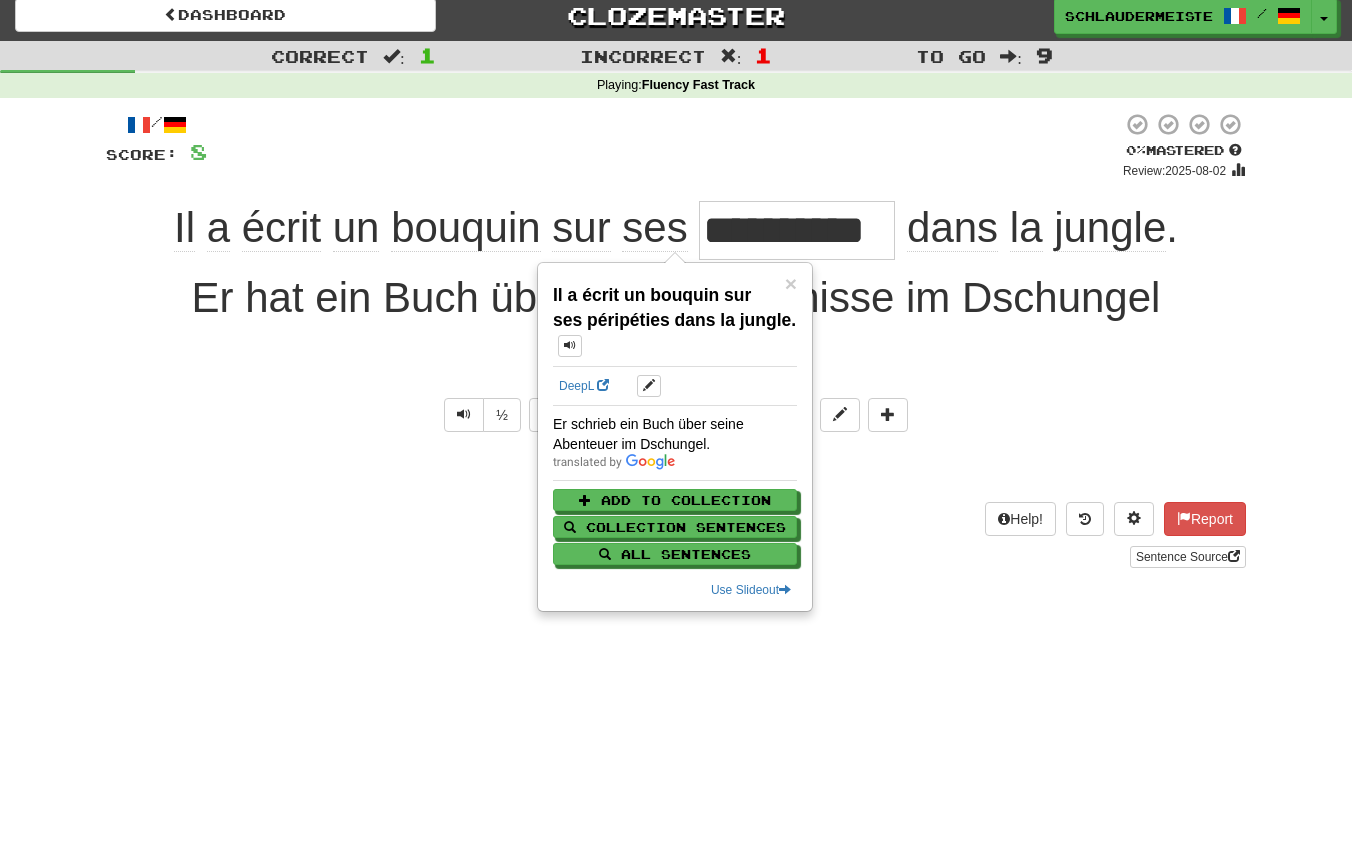 click on "Help!  Report Sentence Source" at bounding box center [676, 535] 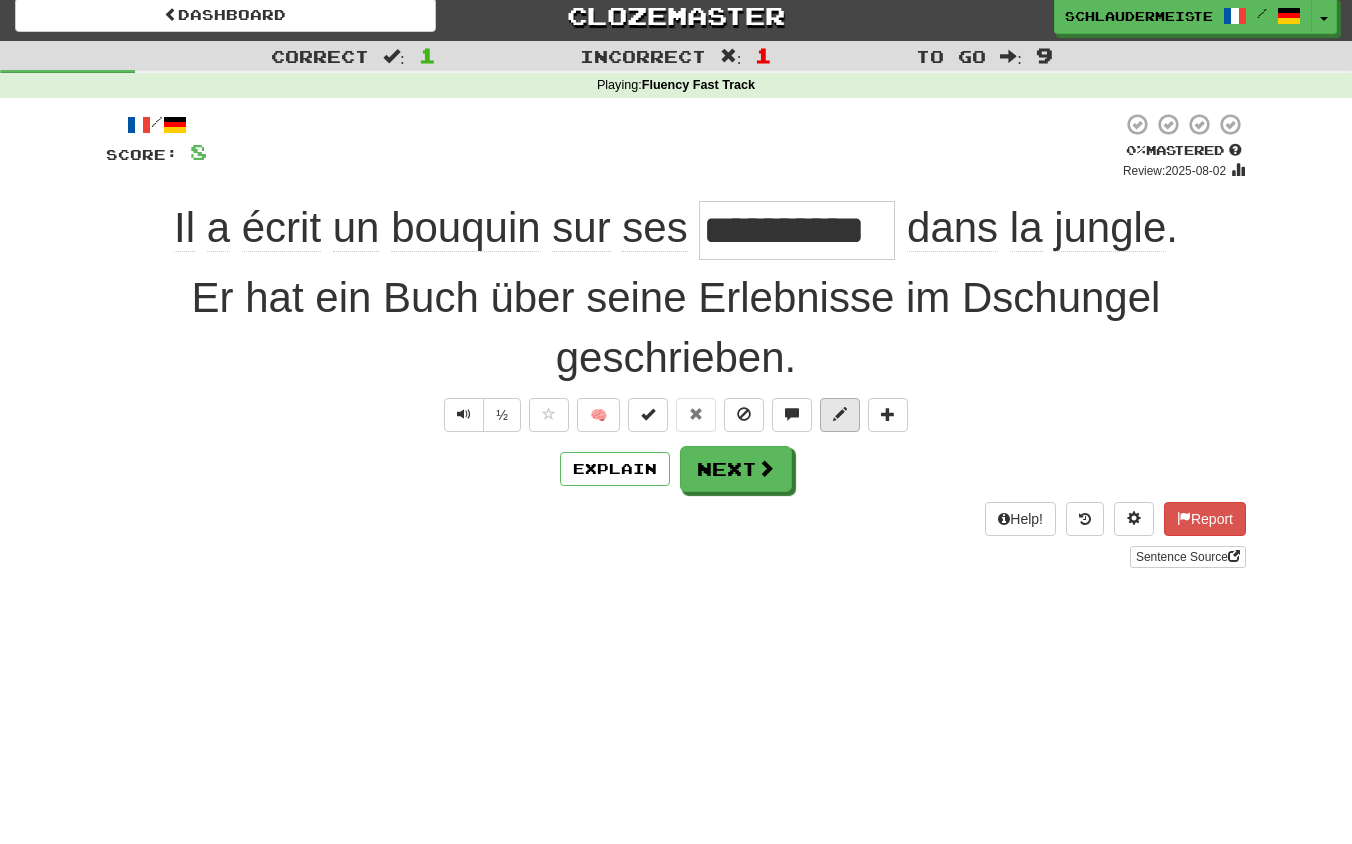 click at bounding box center (840, 414) 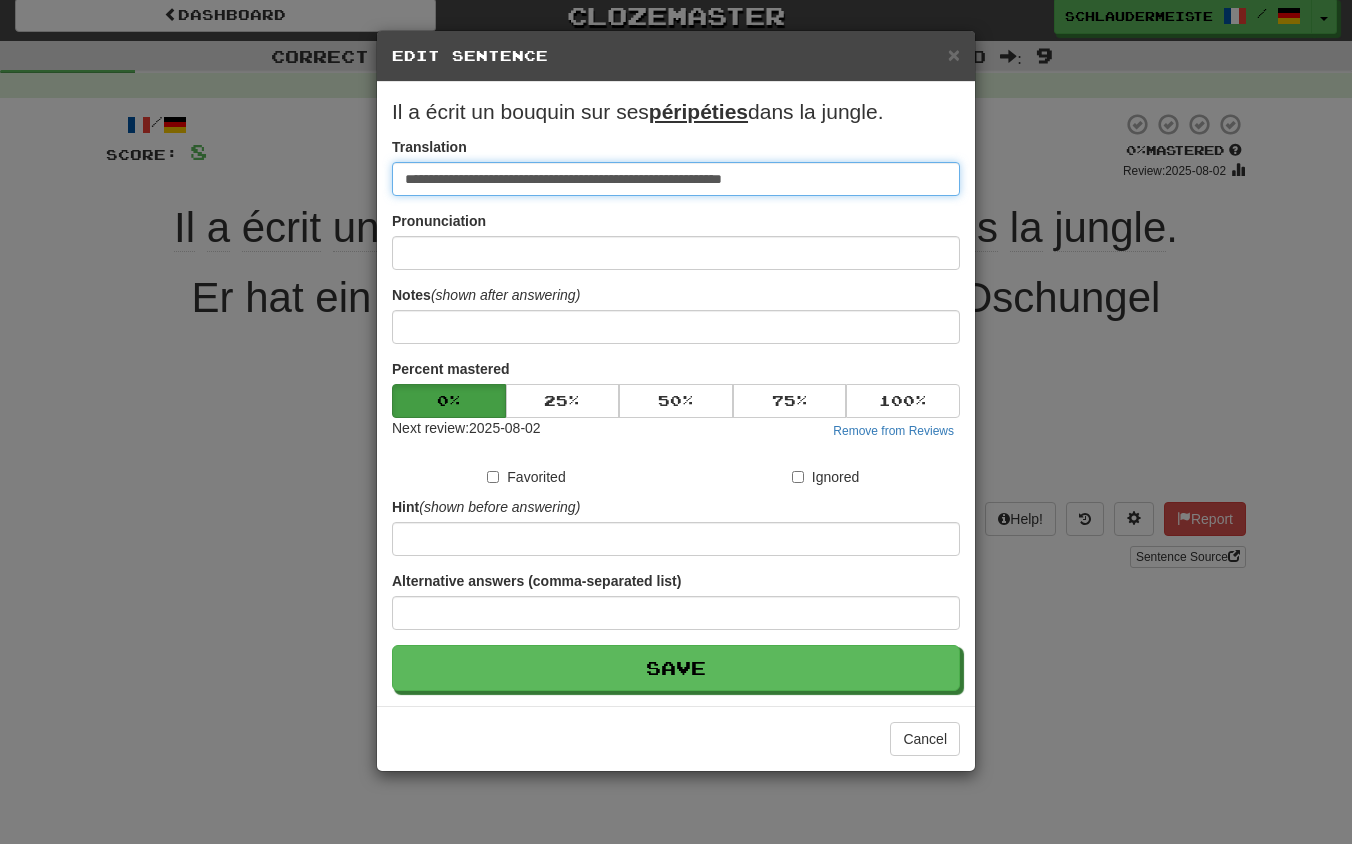 drag, startPoint x: 824, startPoint y: 178, endPoint x: 223, endPoint y: 155, distance: 601.43994 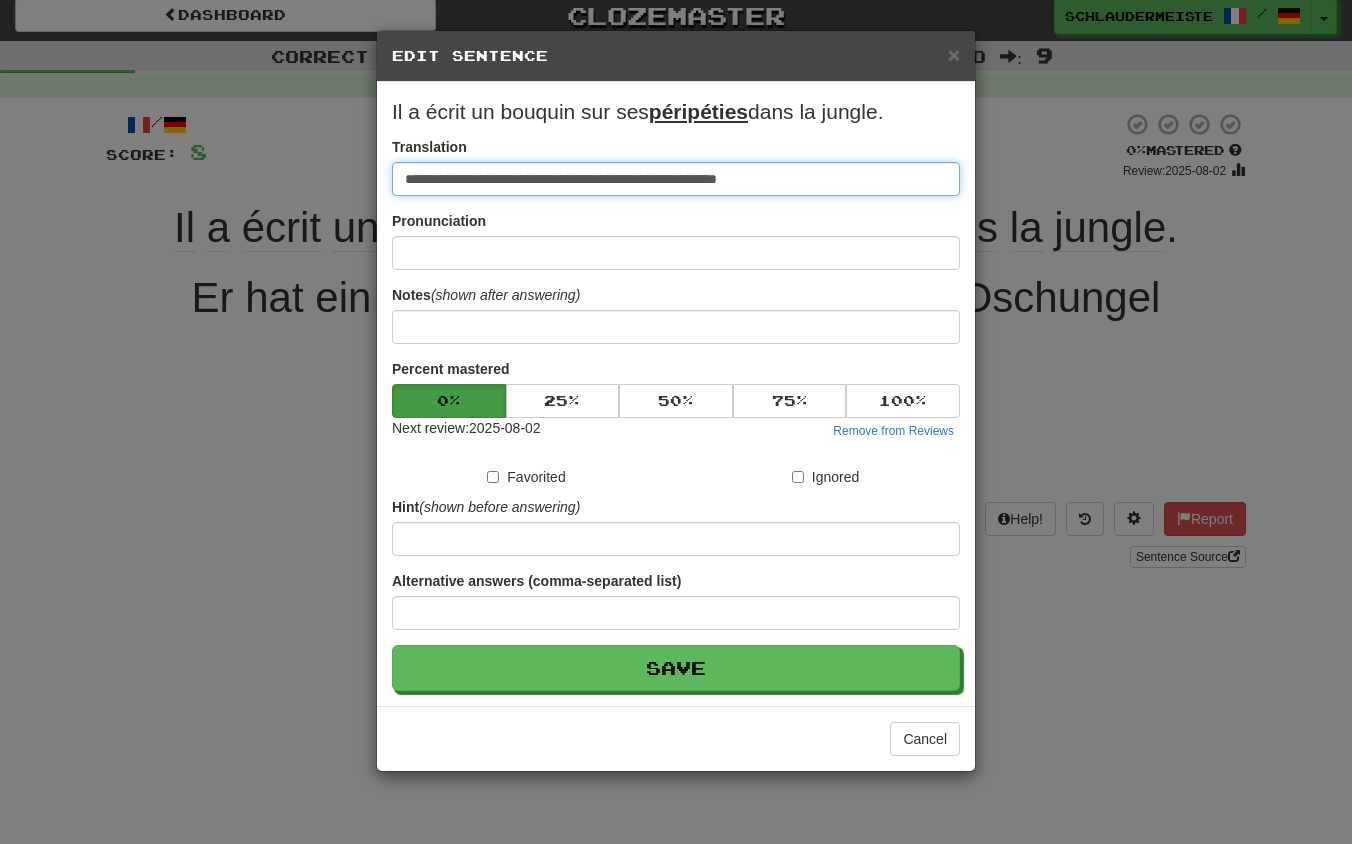 type on "**********" 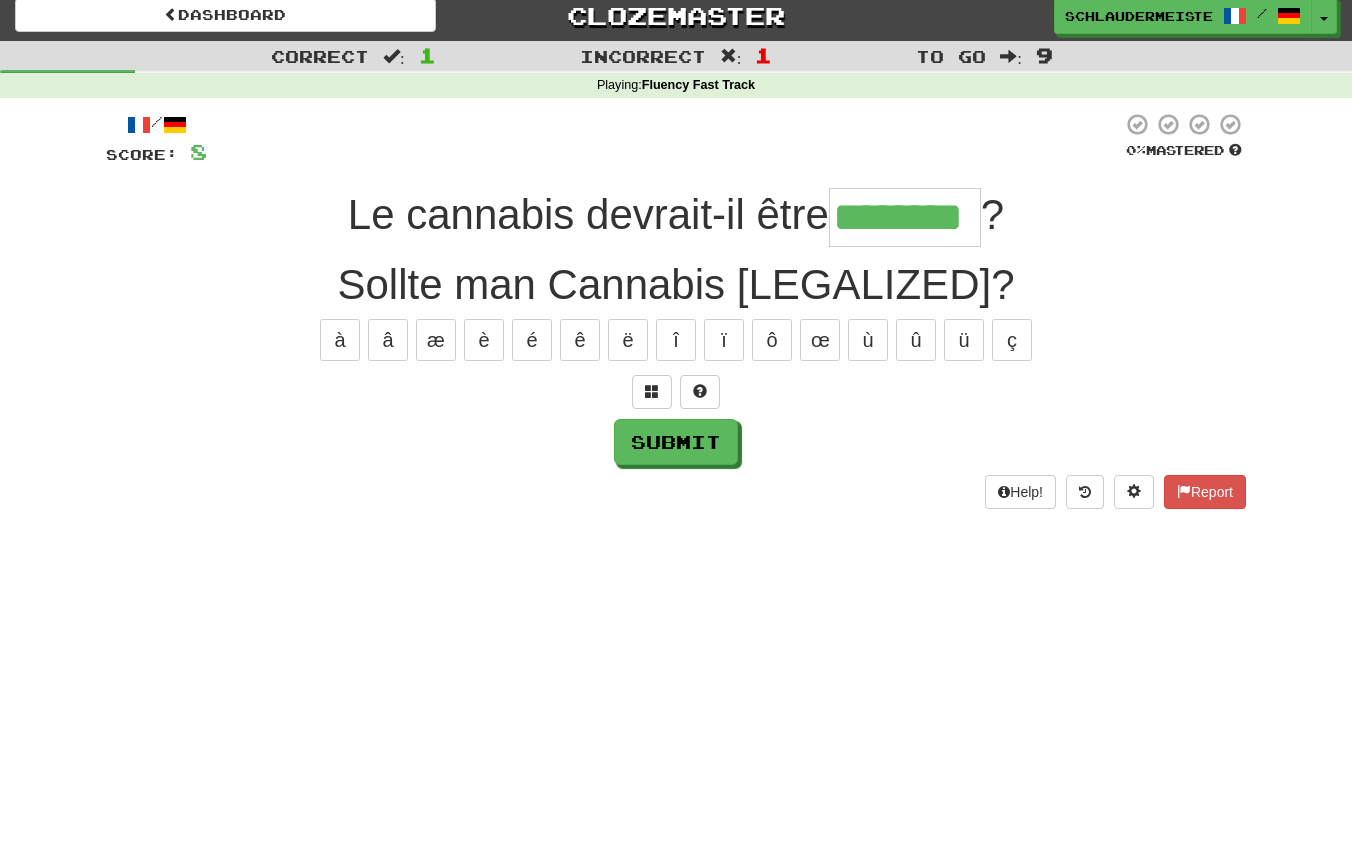 type on "********" 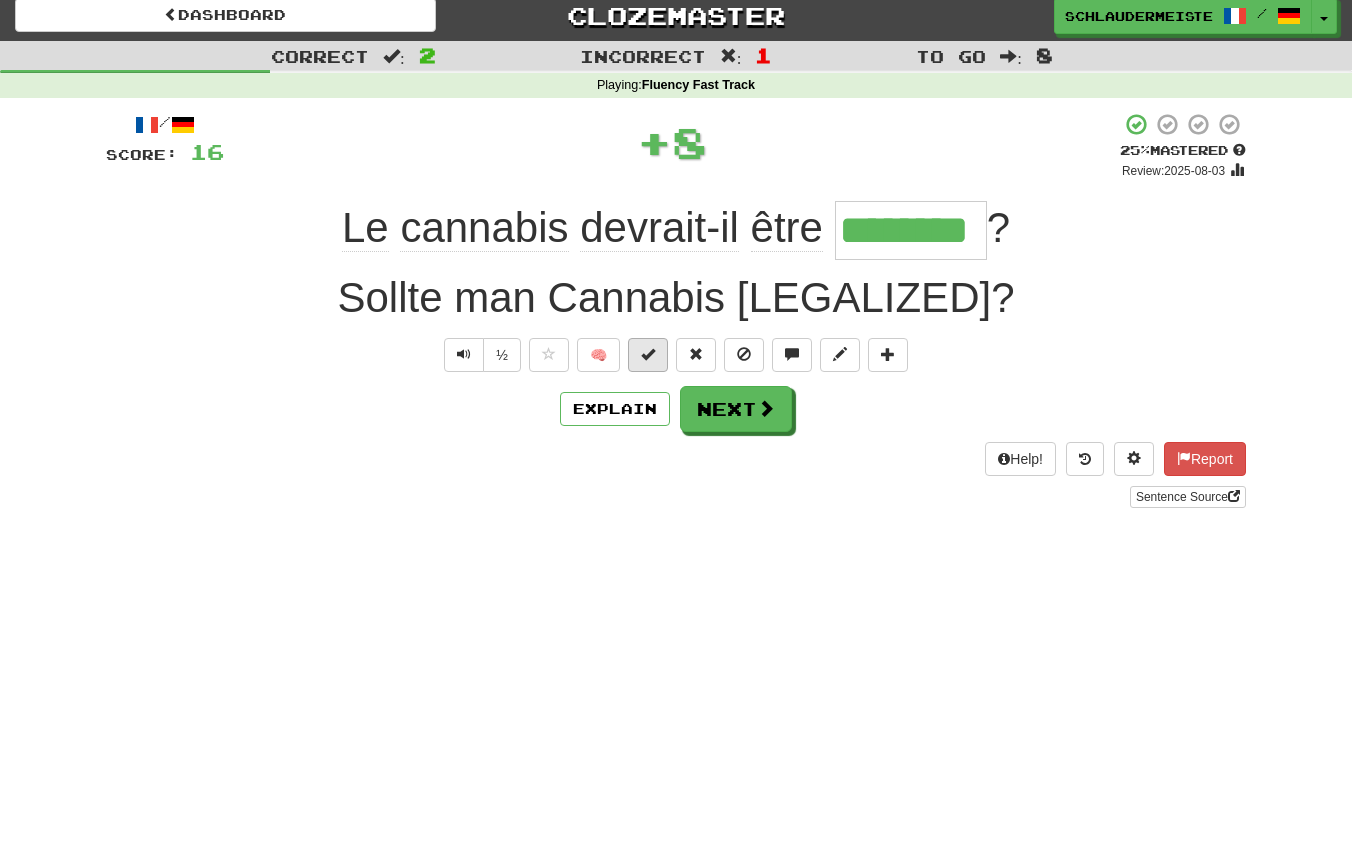 click at bounding box center [648, 354] 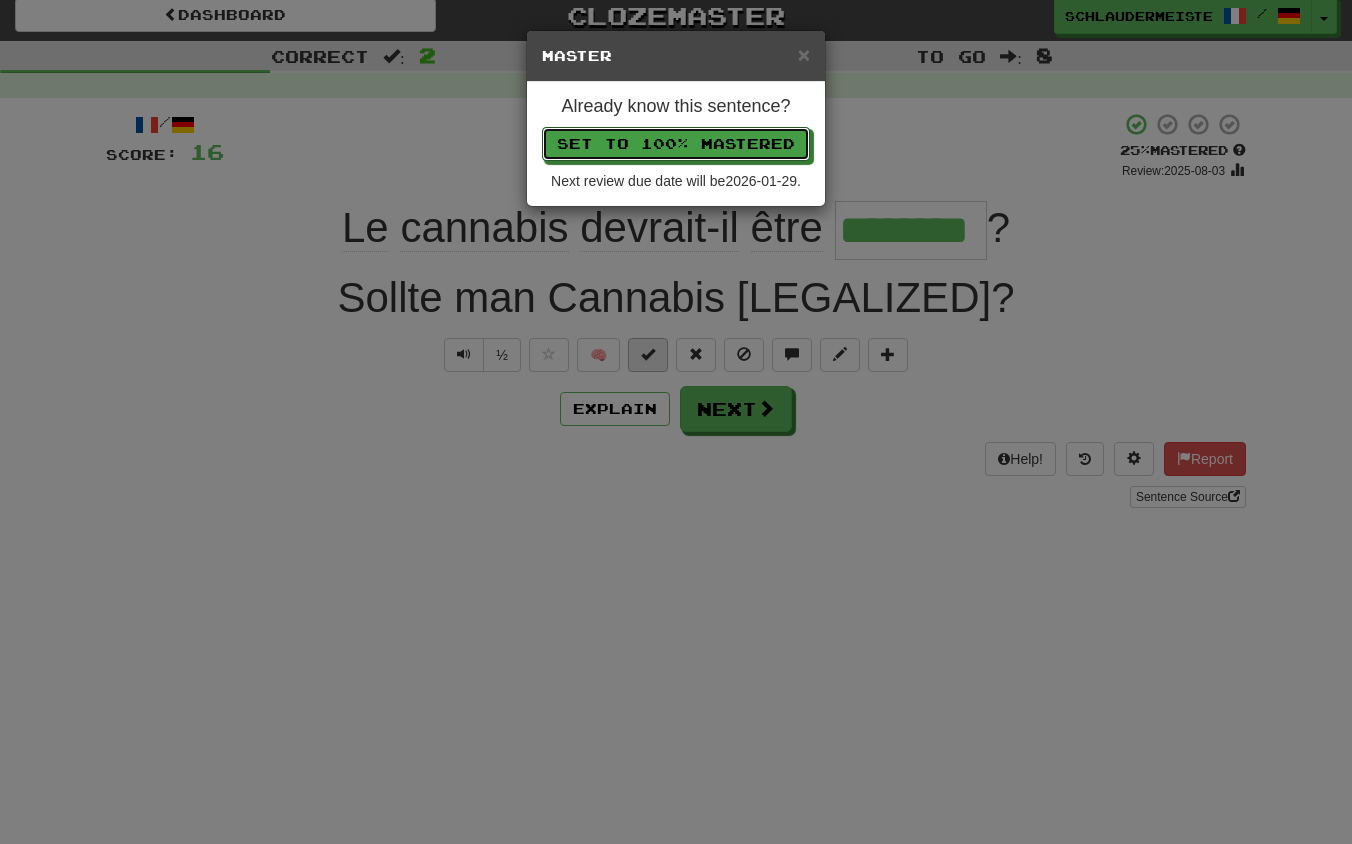 click on "Set to 100% Mastered" at bounding box center [676, 144] 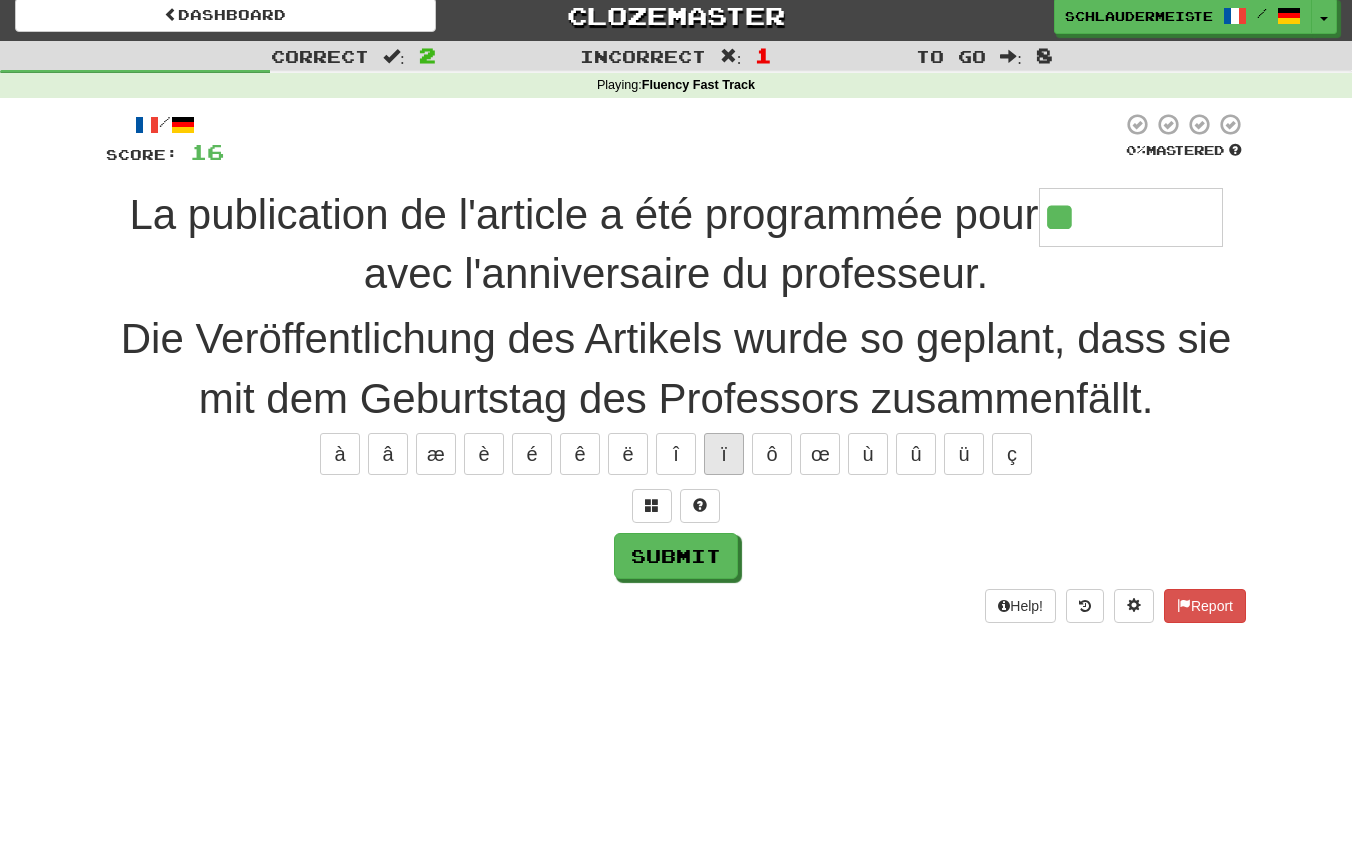 click on "ï" at bounding box center [724, 454] 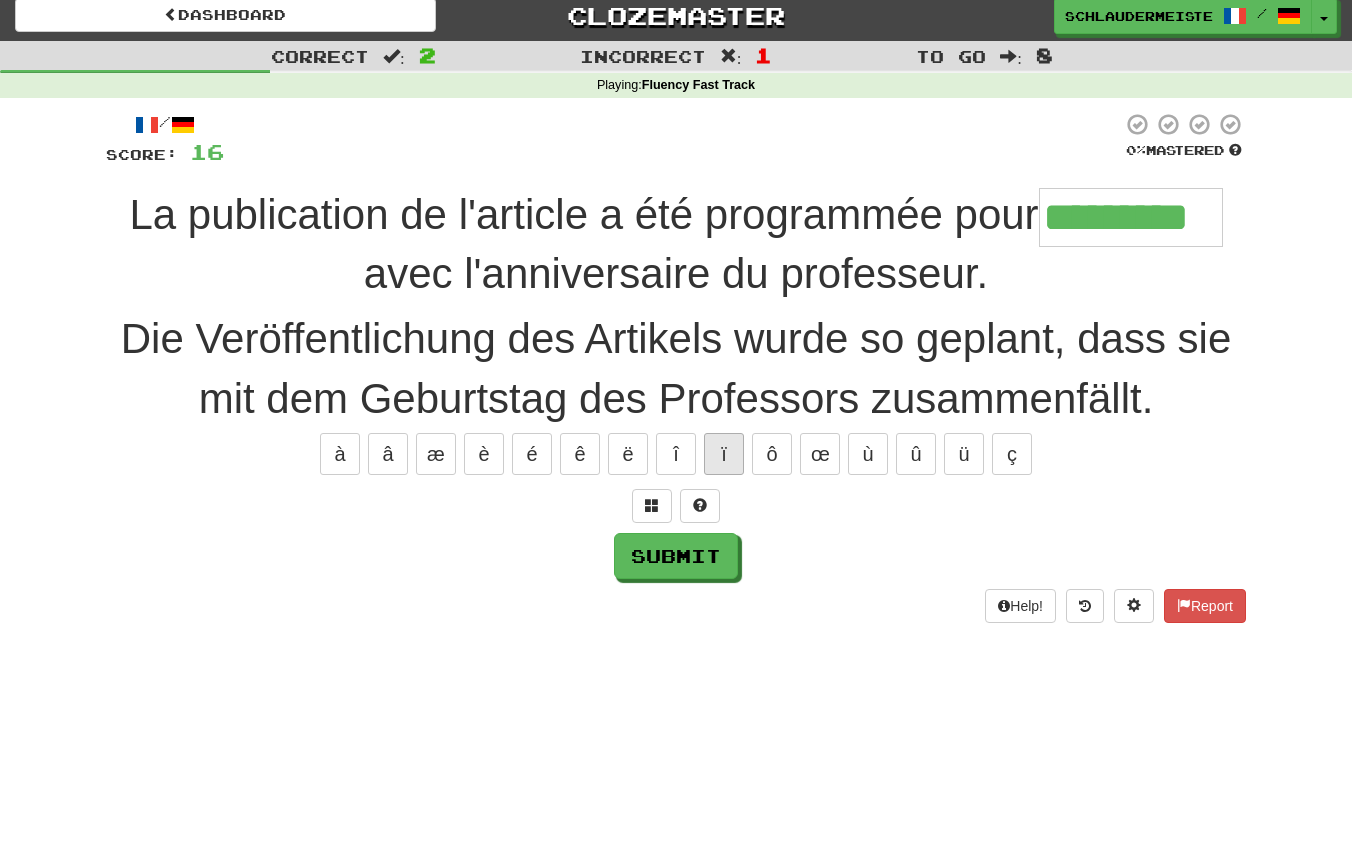 type on "*********" 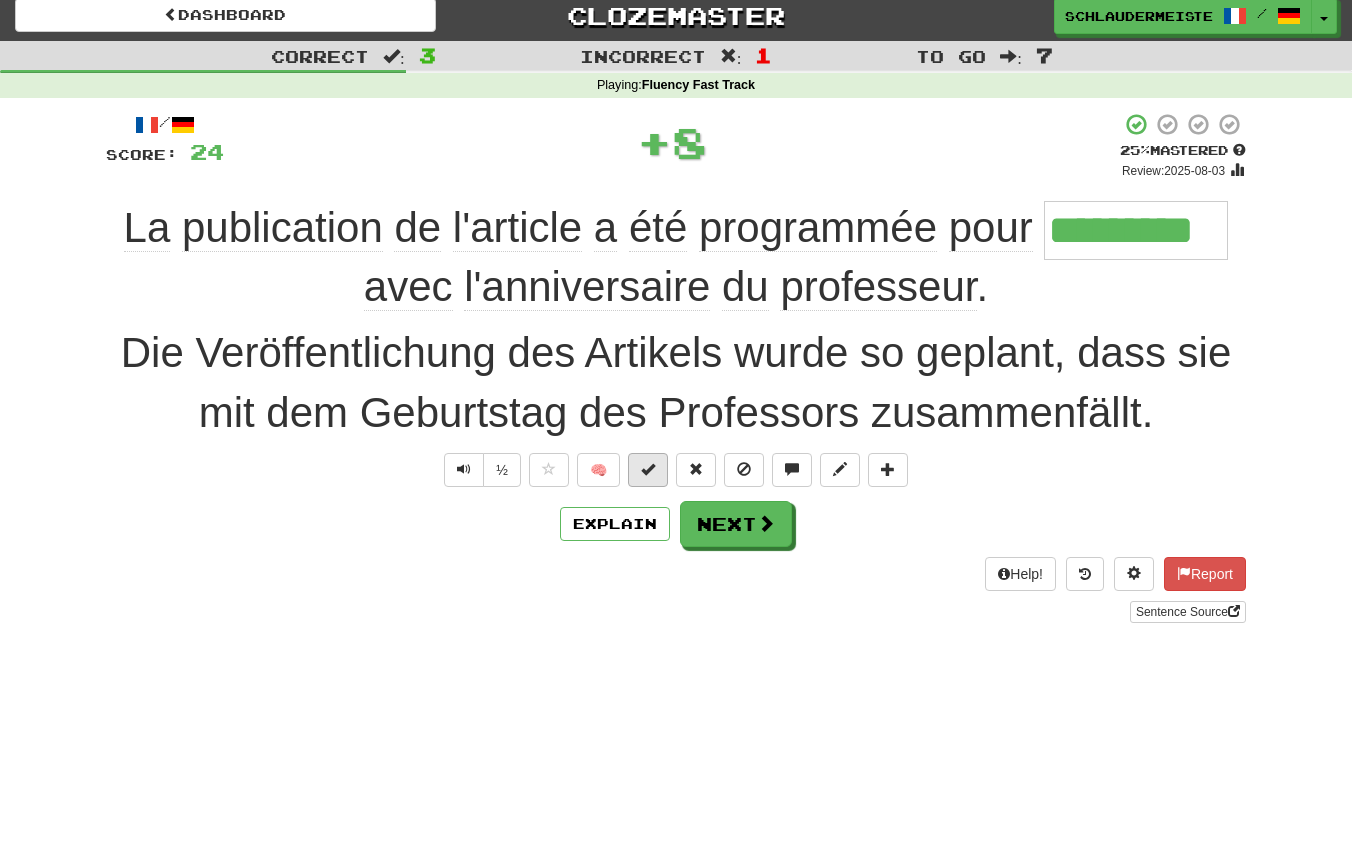 click at bounding box center [648, 469] 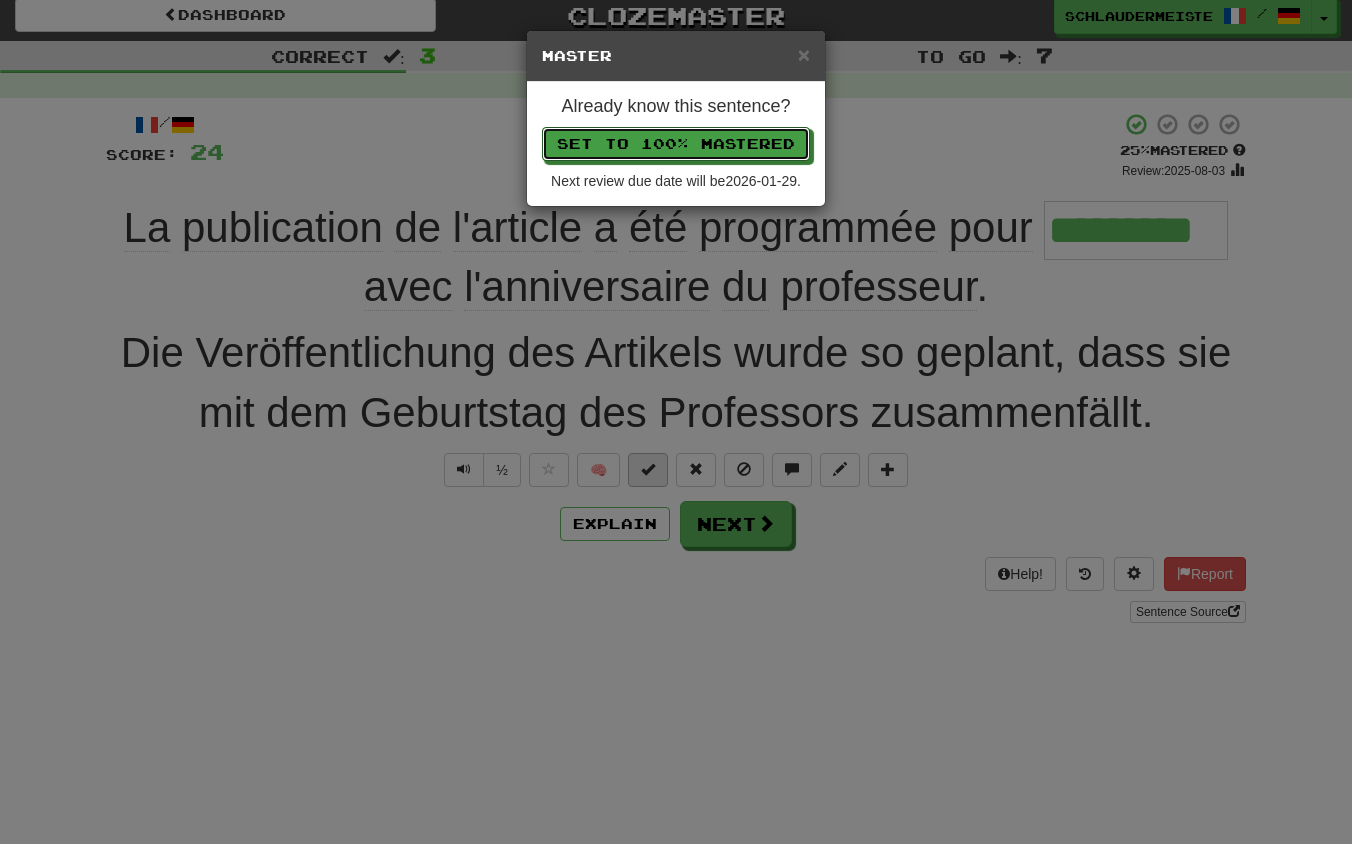 click on "Set to 100% Mastered" at bounding box center (676, 144) 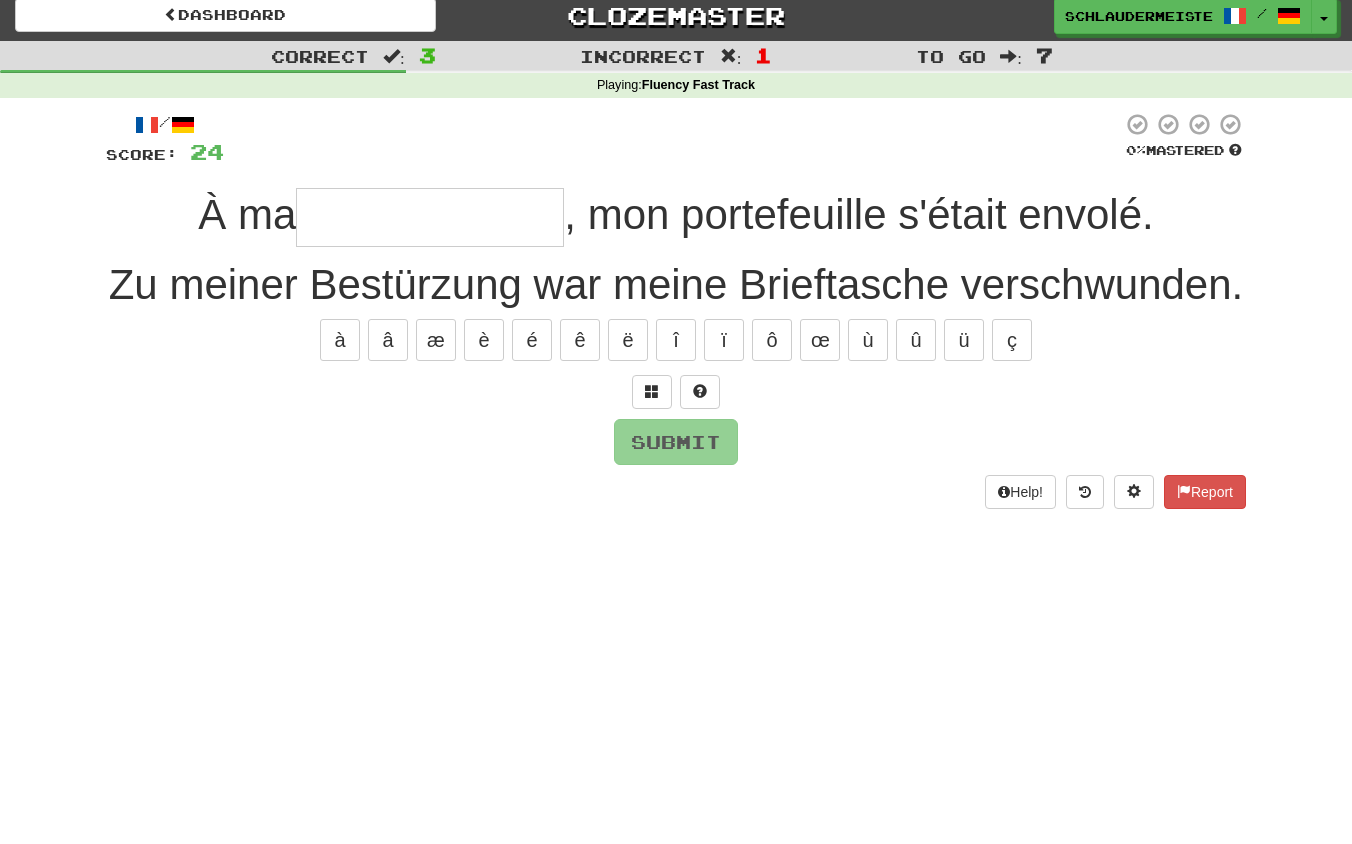 type on "*" 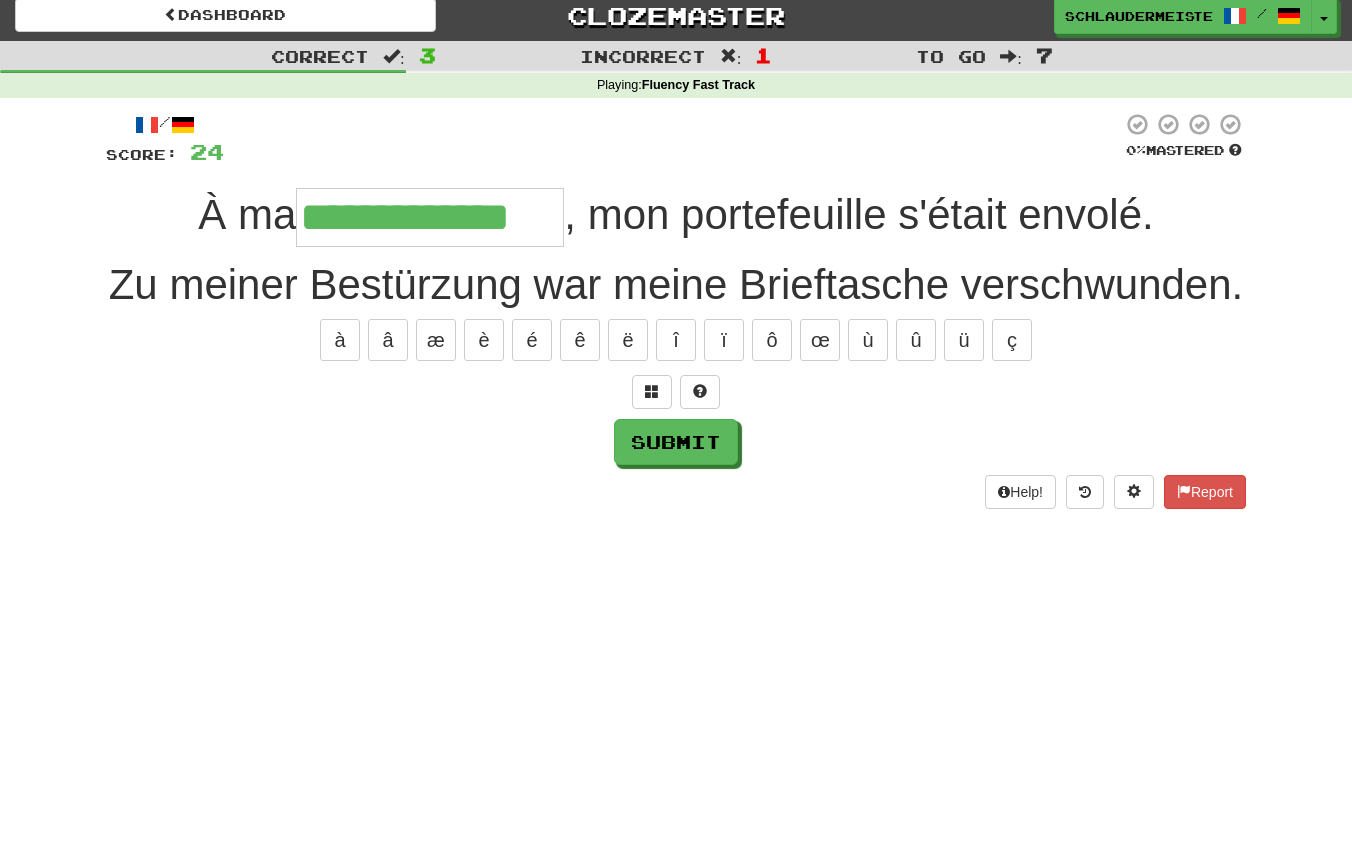 type on "**********" 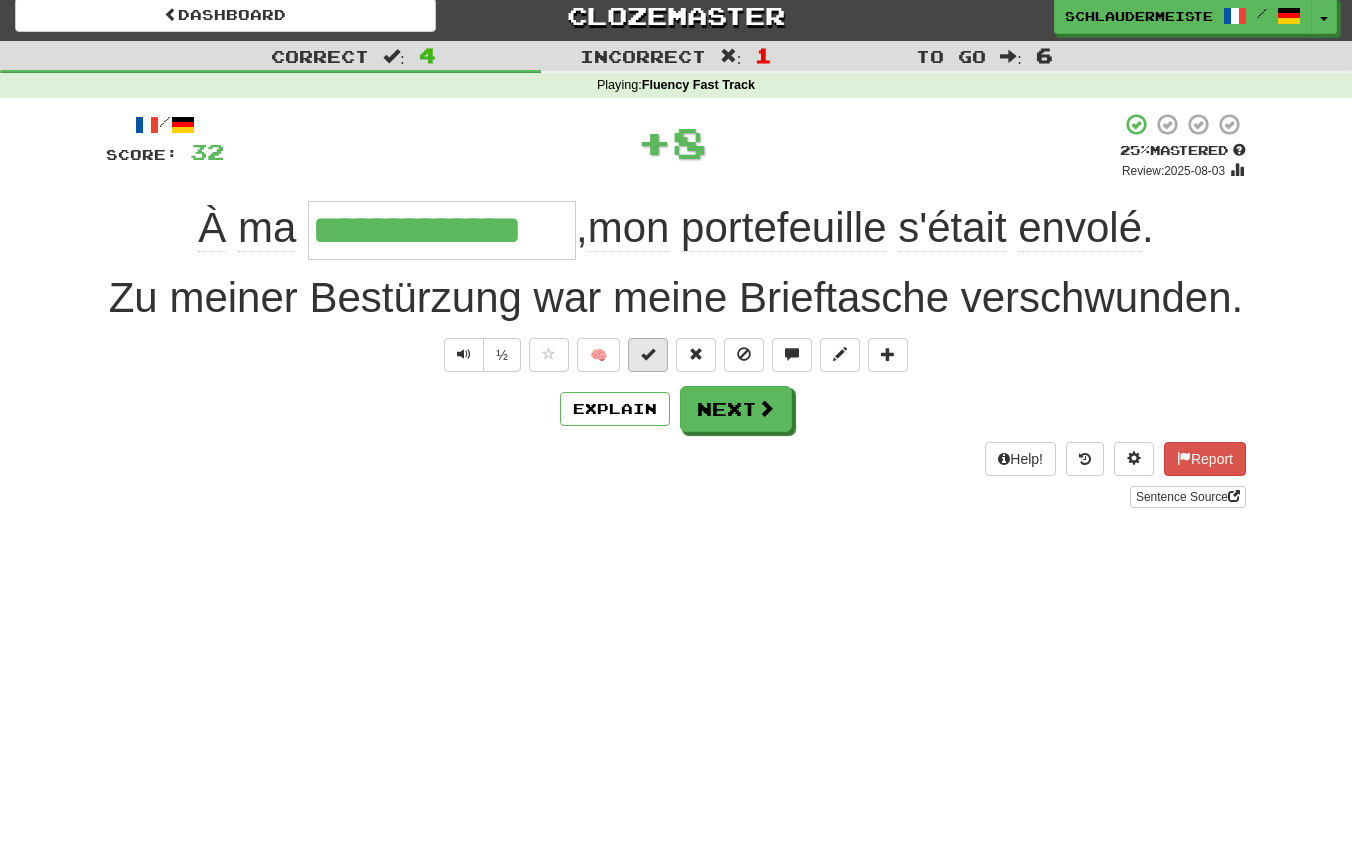 click at bounding box center [648, 354] 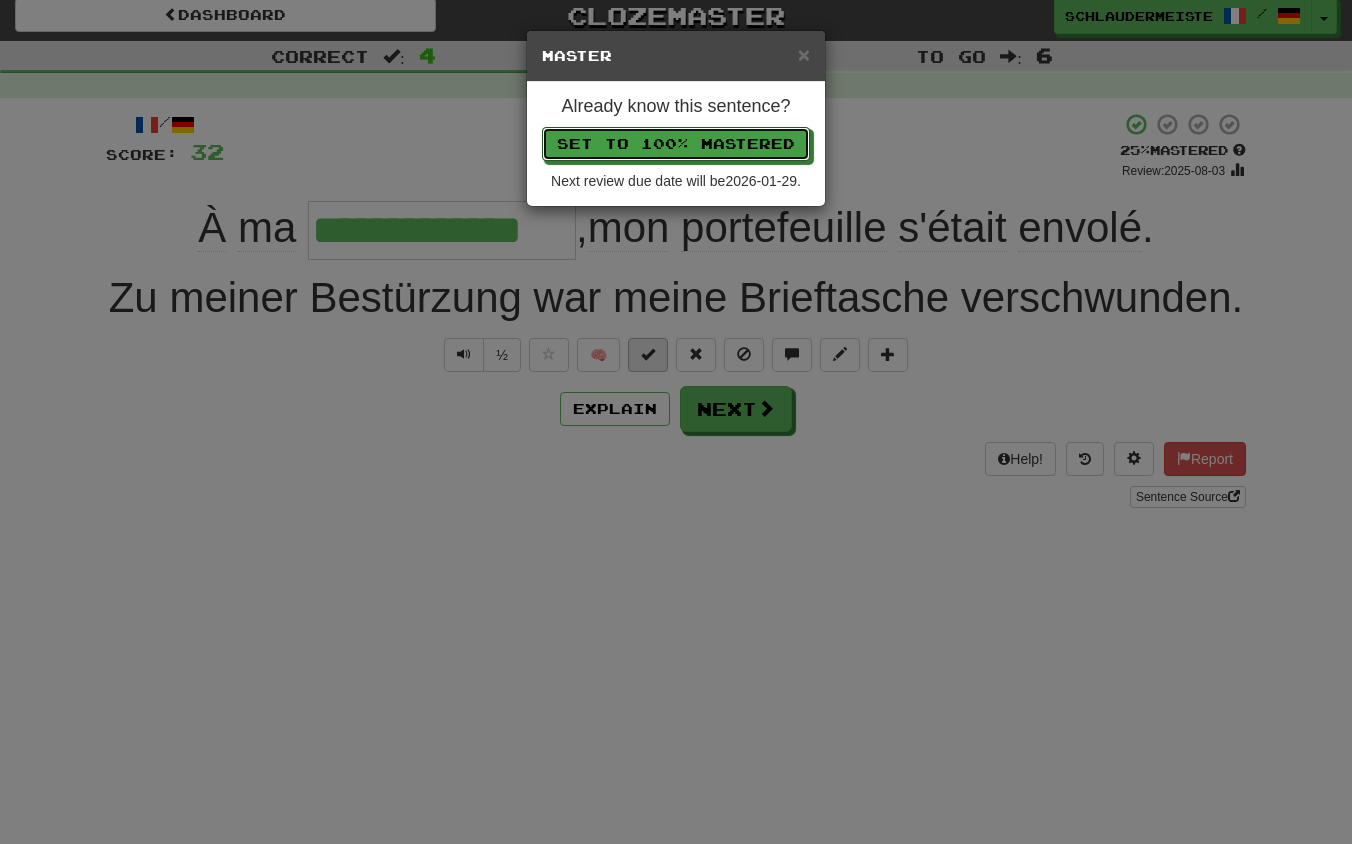 click on "Set to 100% Mastered" at bounding box center [676, 144] 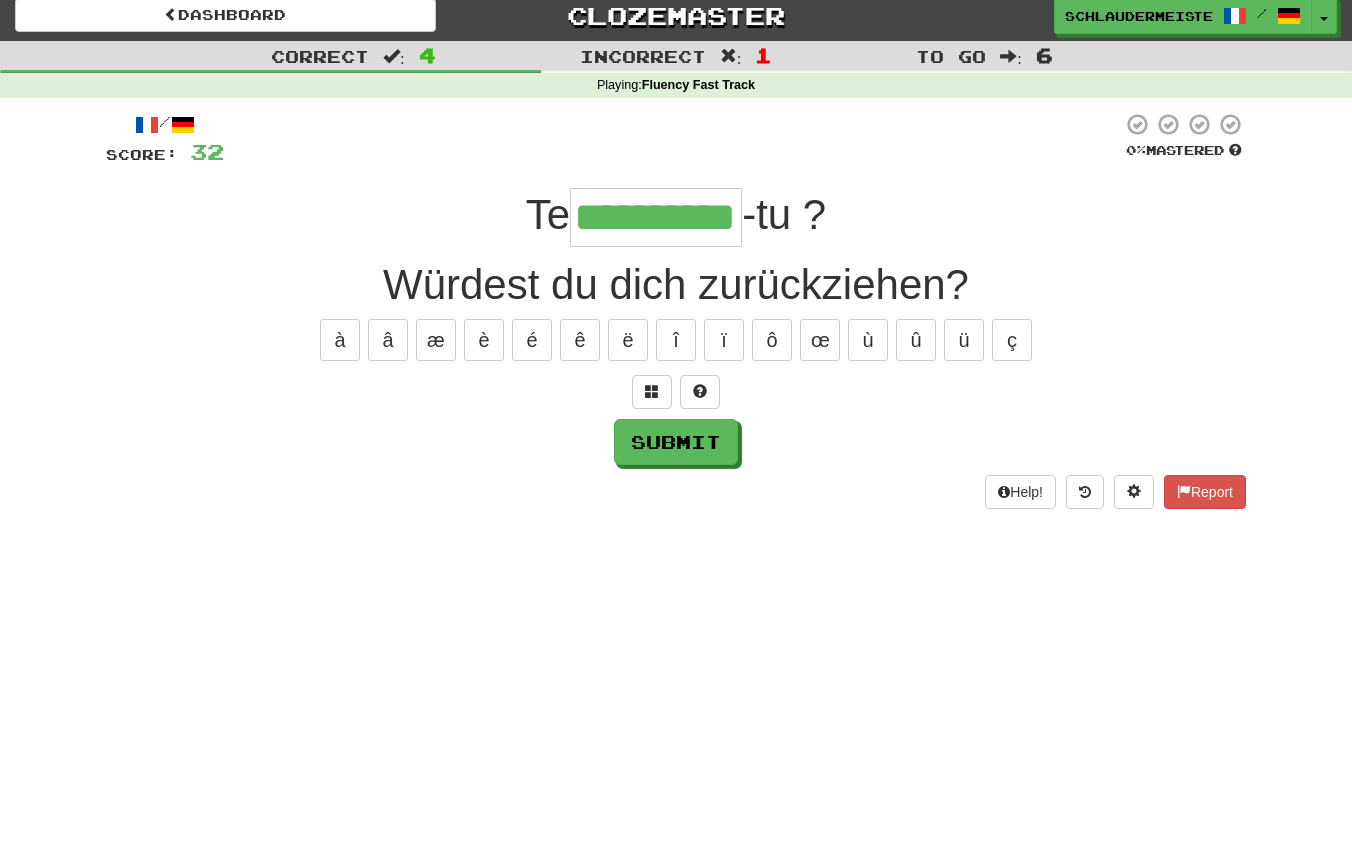 type on "**********" 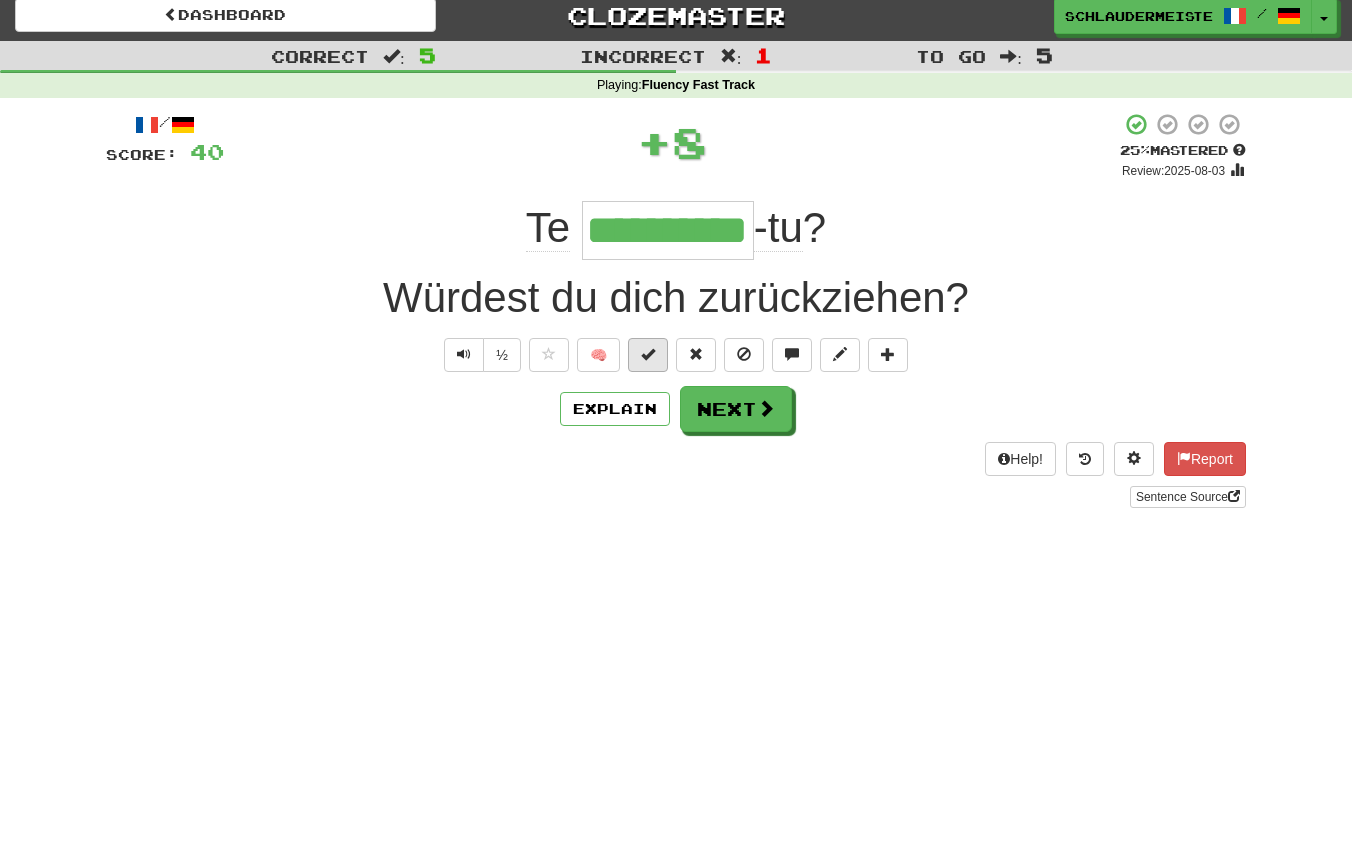 click at bounding box center [648, 354] 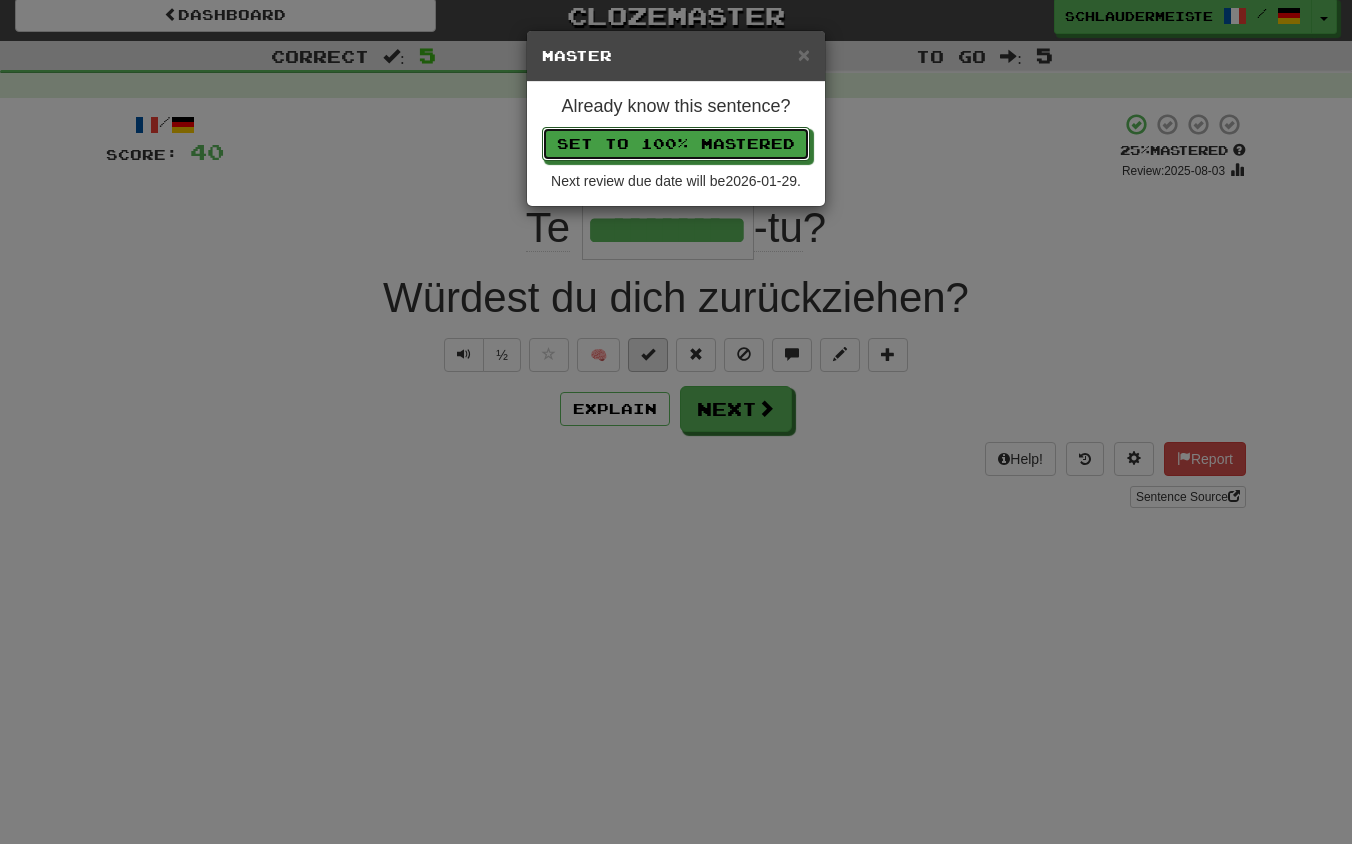 click on "Set to 100% Mastered" at bounding box center (676, 144) 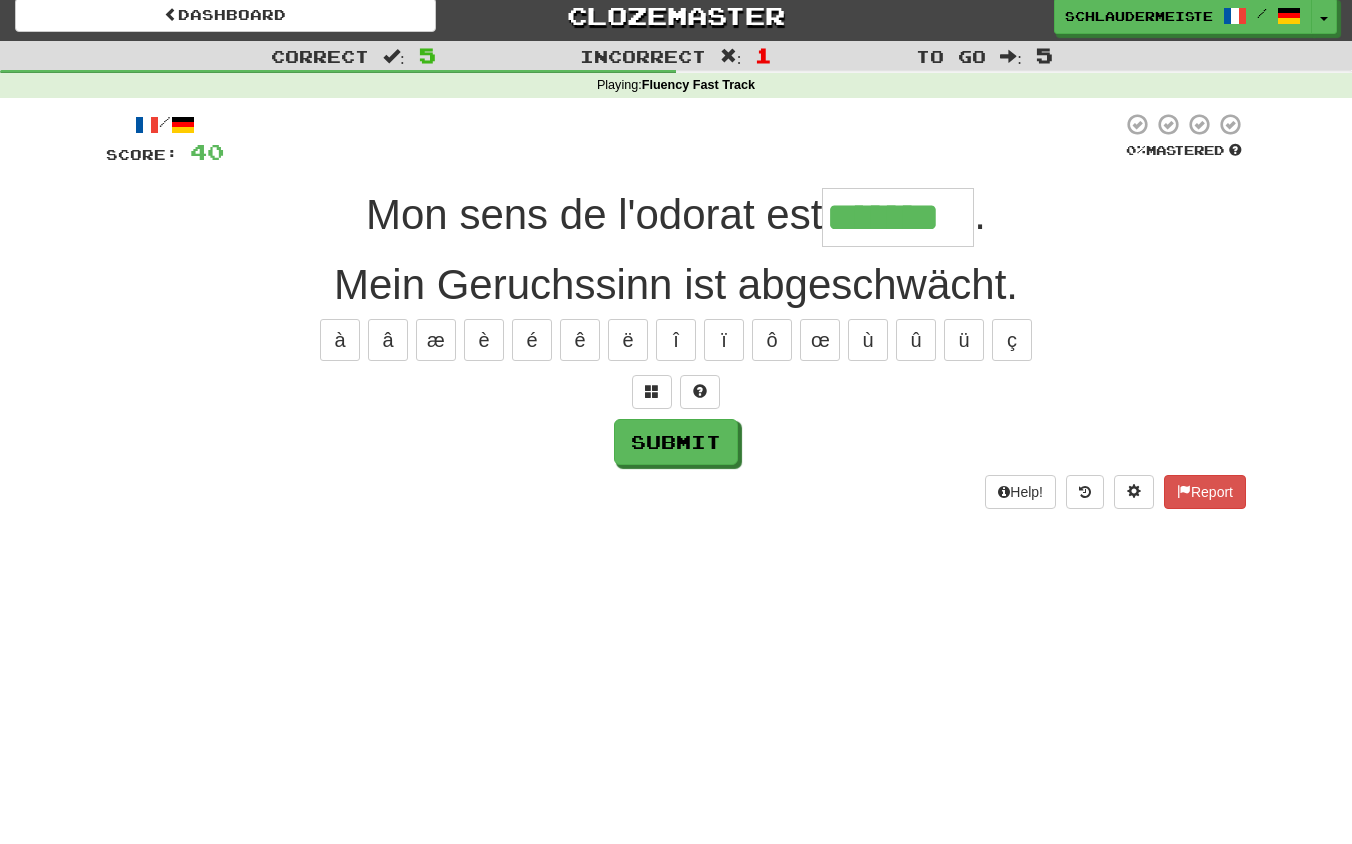 type on "*******" 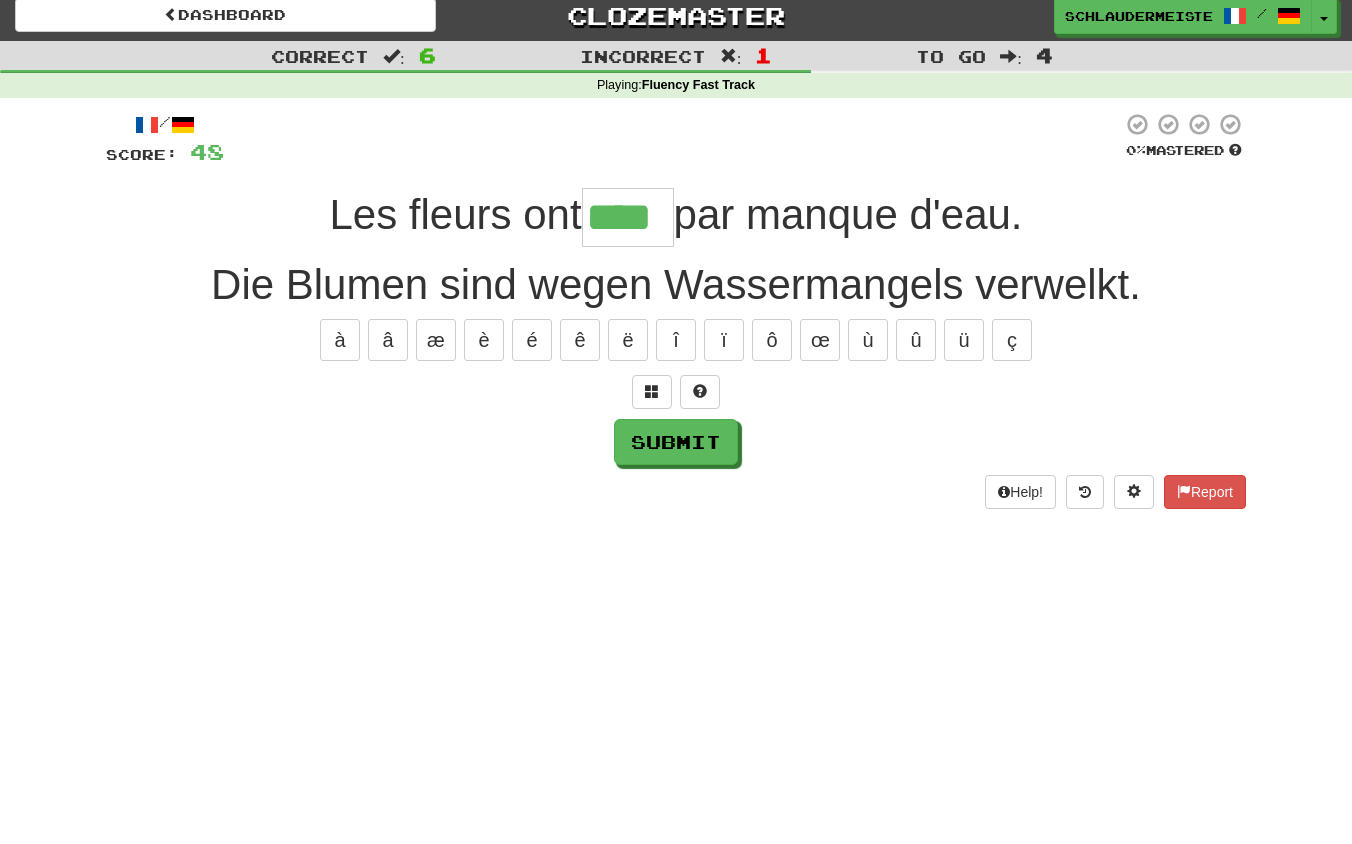 type on "****" 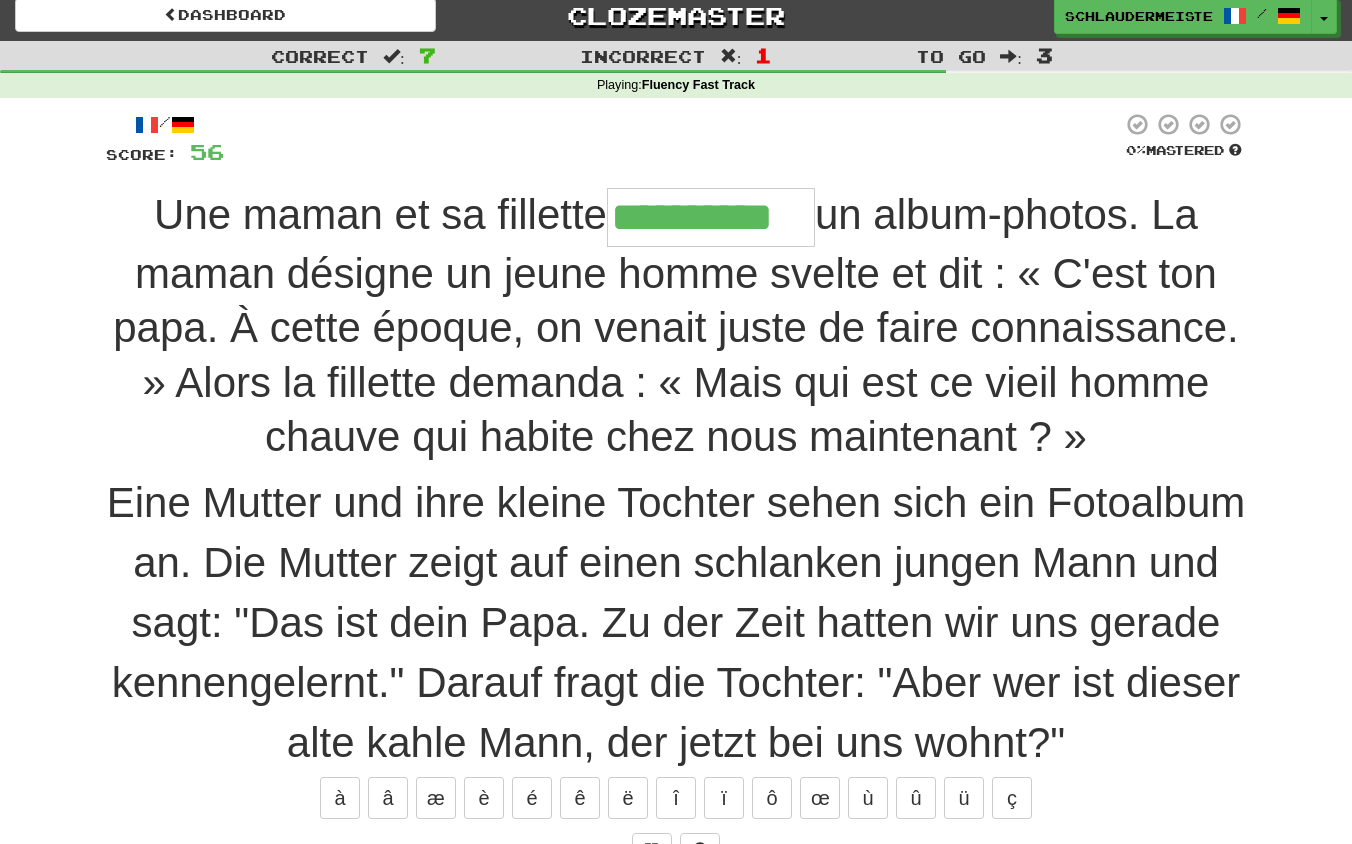 type on "**********" 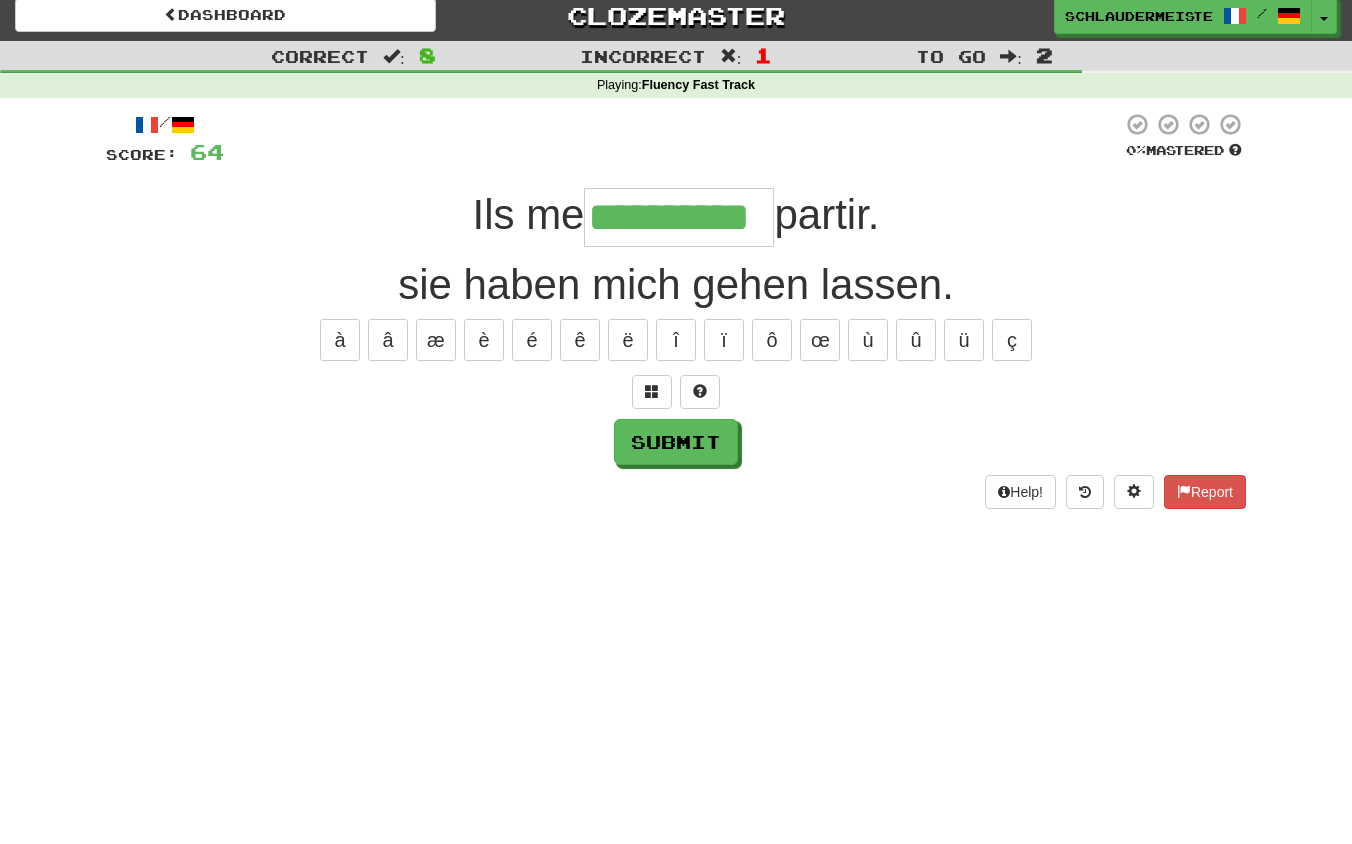 type on "**********" 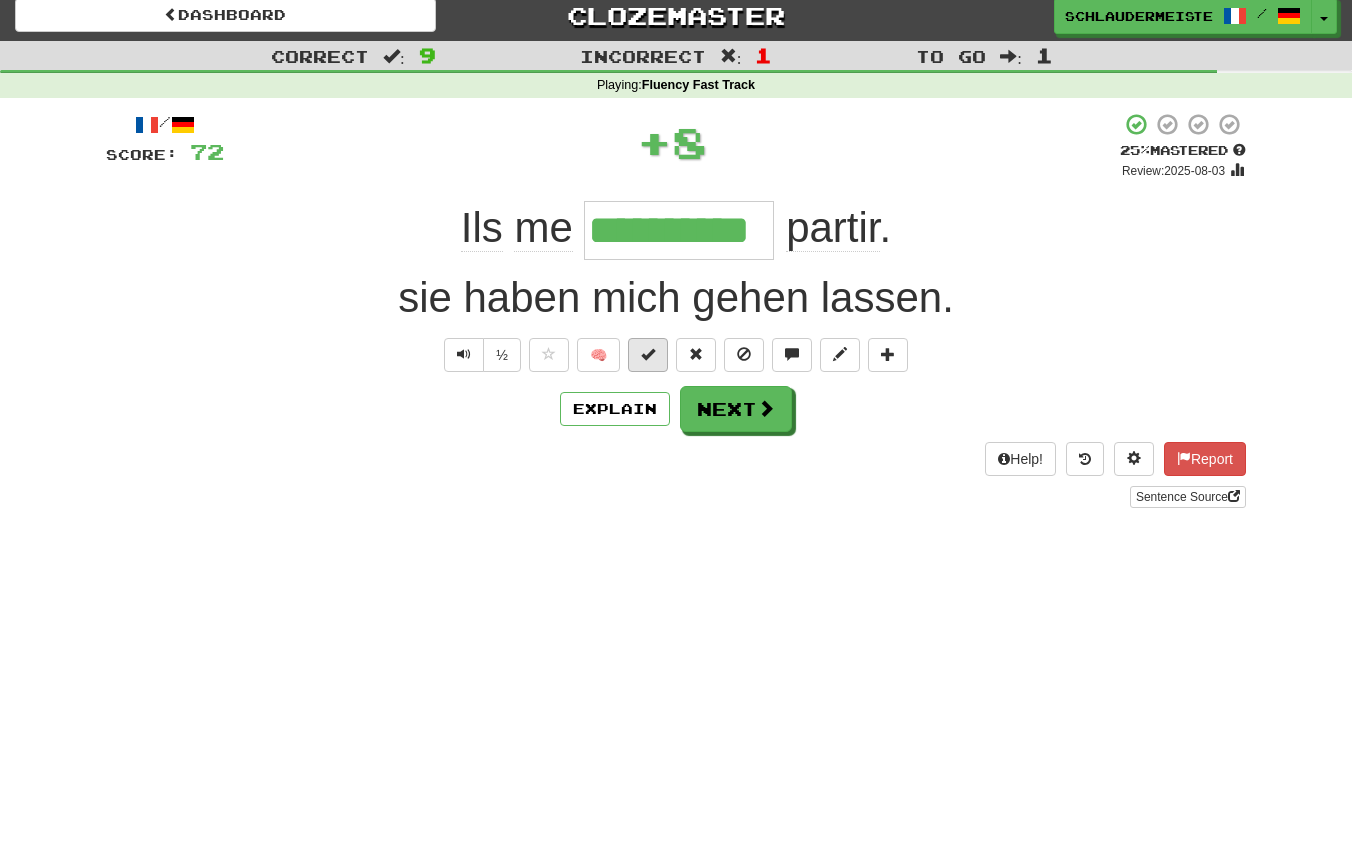 click at bounding box center [648, 354] 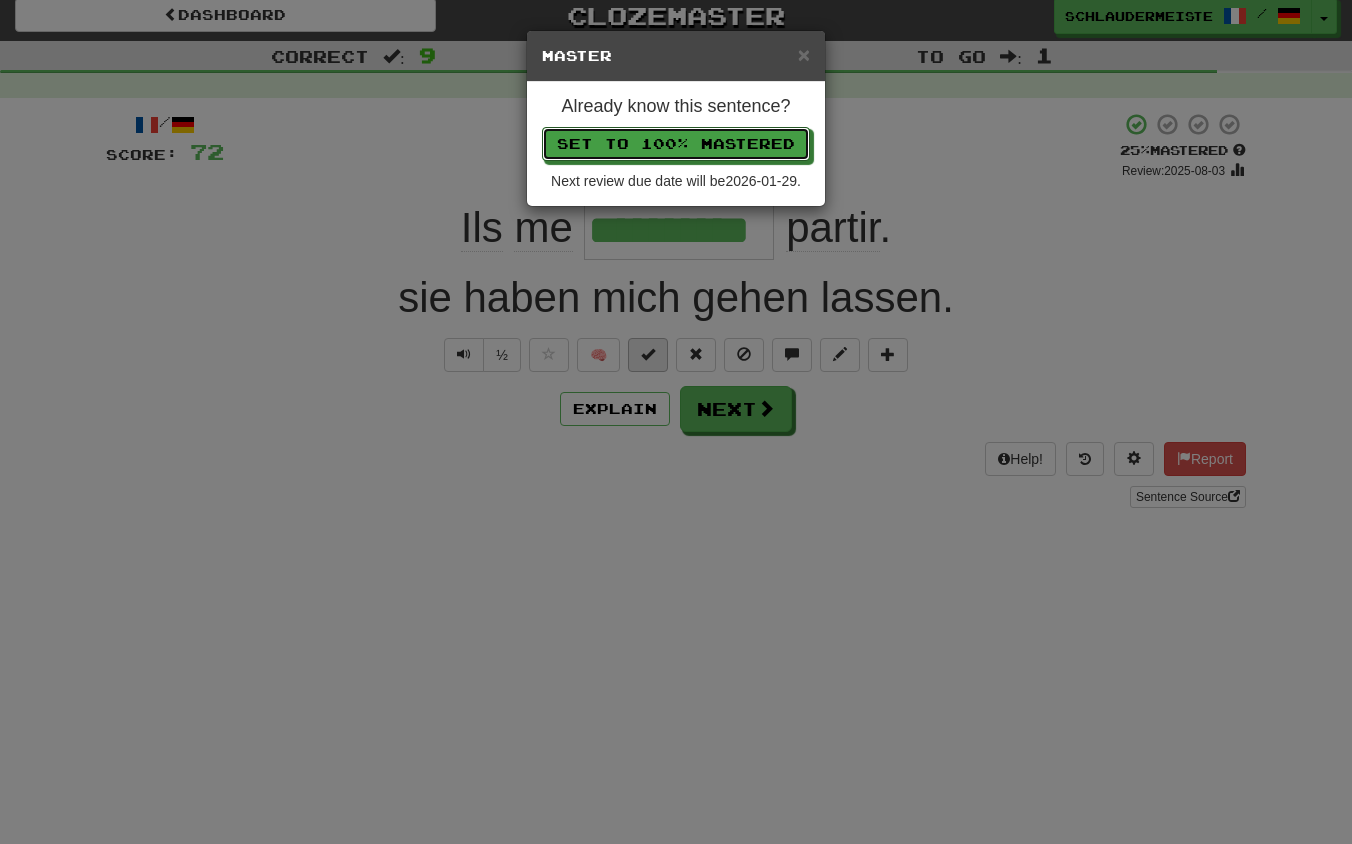 click on "Set to 100% Mastered" at bounding box center [676, 144] 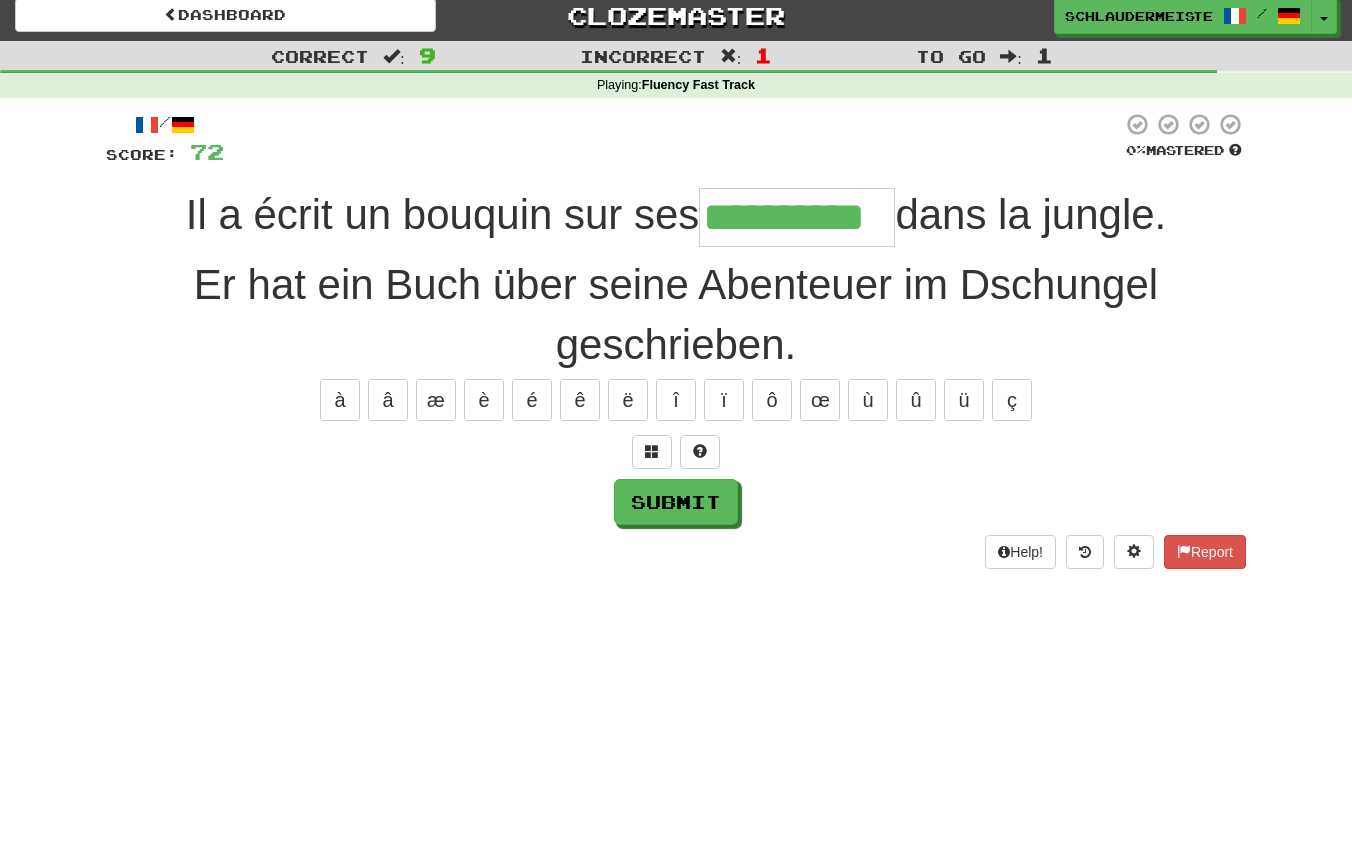 type on "**********" 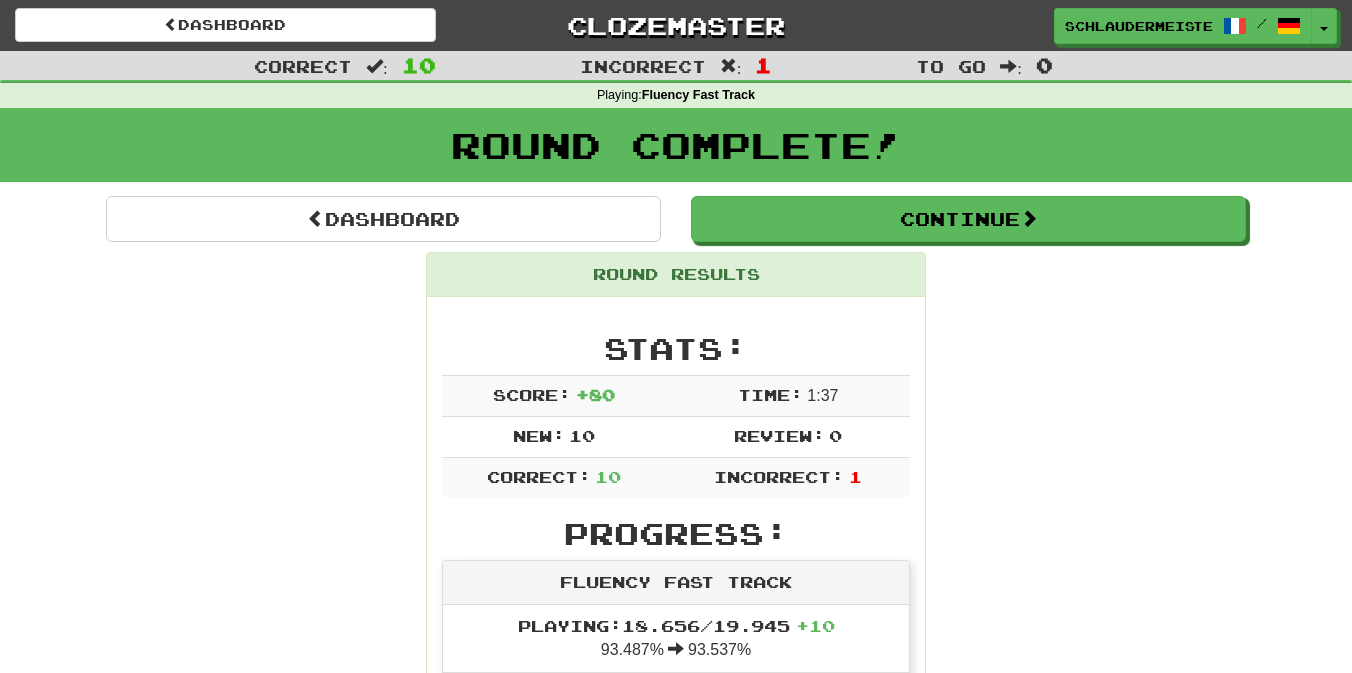 scroll, scrollTop: 0, scrollLeft: 0, axis: both 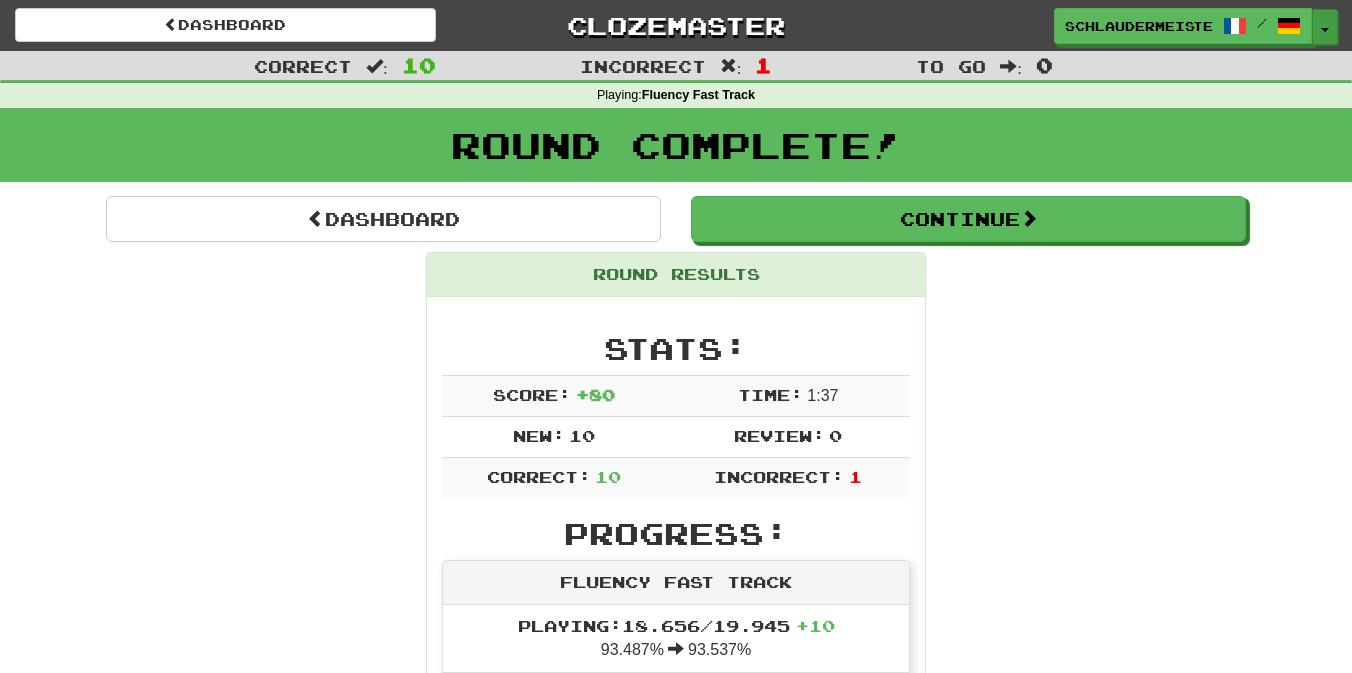 click on "Toggle Dropdown" at bounding box center [1325, 27] 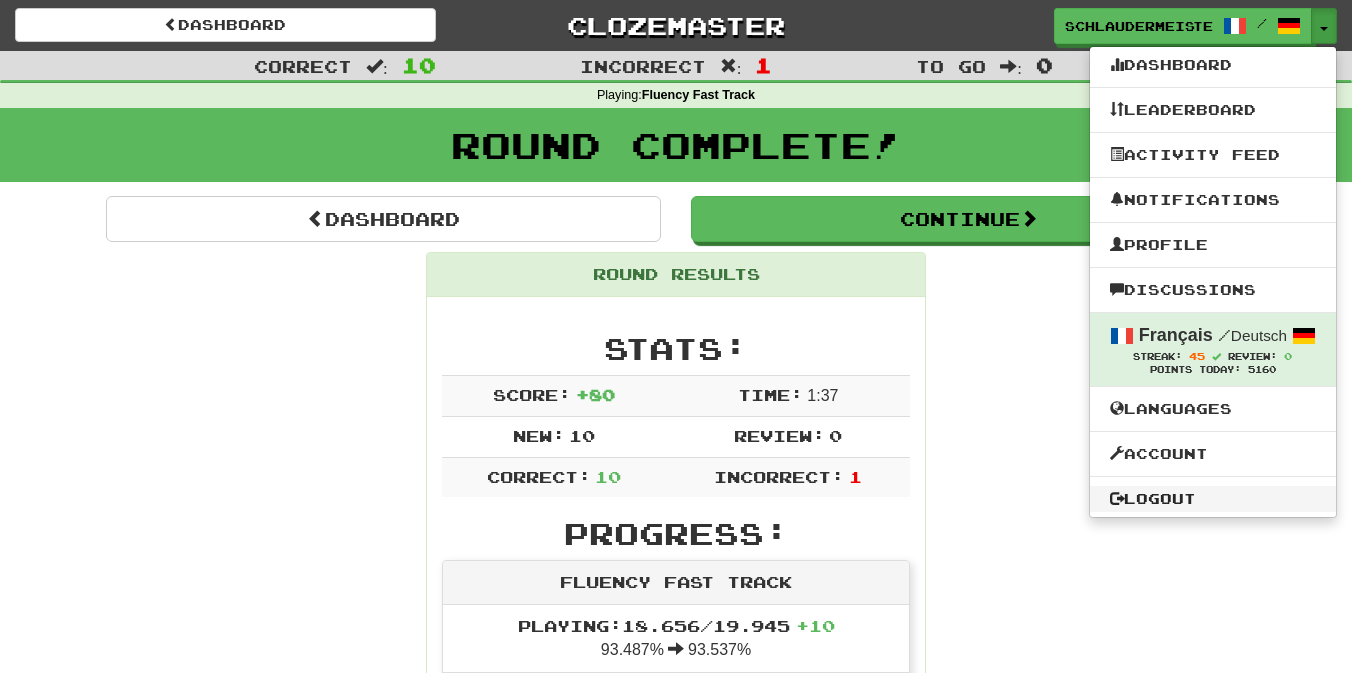 click on "Logout" at bounding box center [1213, 499] 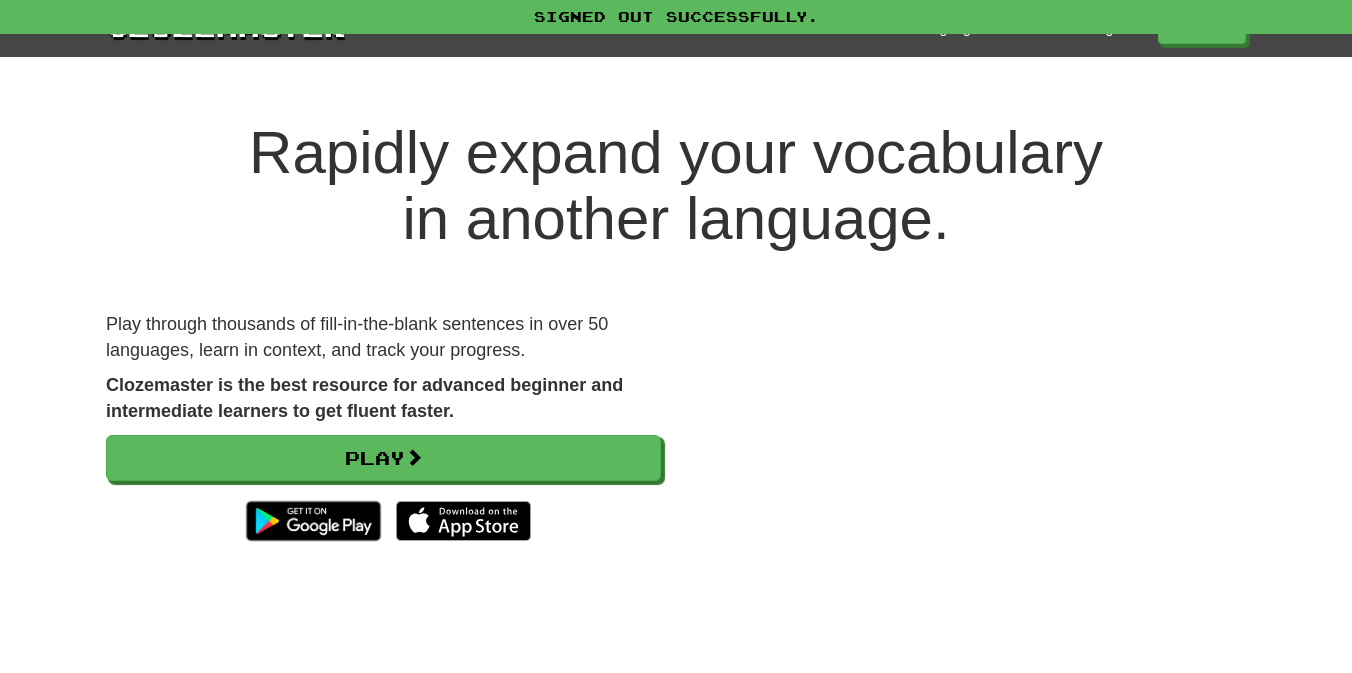 scroll, scrollTop: 0, scrollLeft: 0, axis: both 